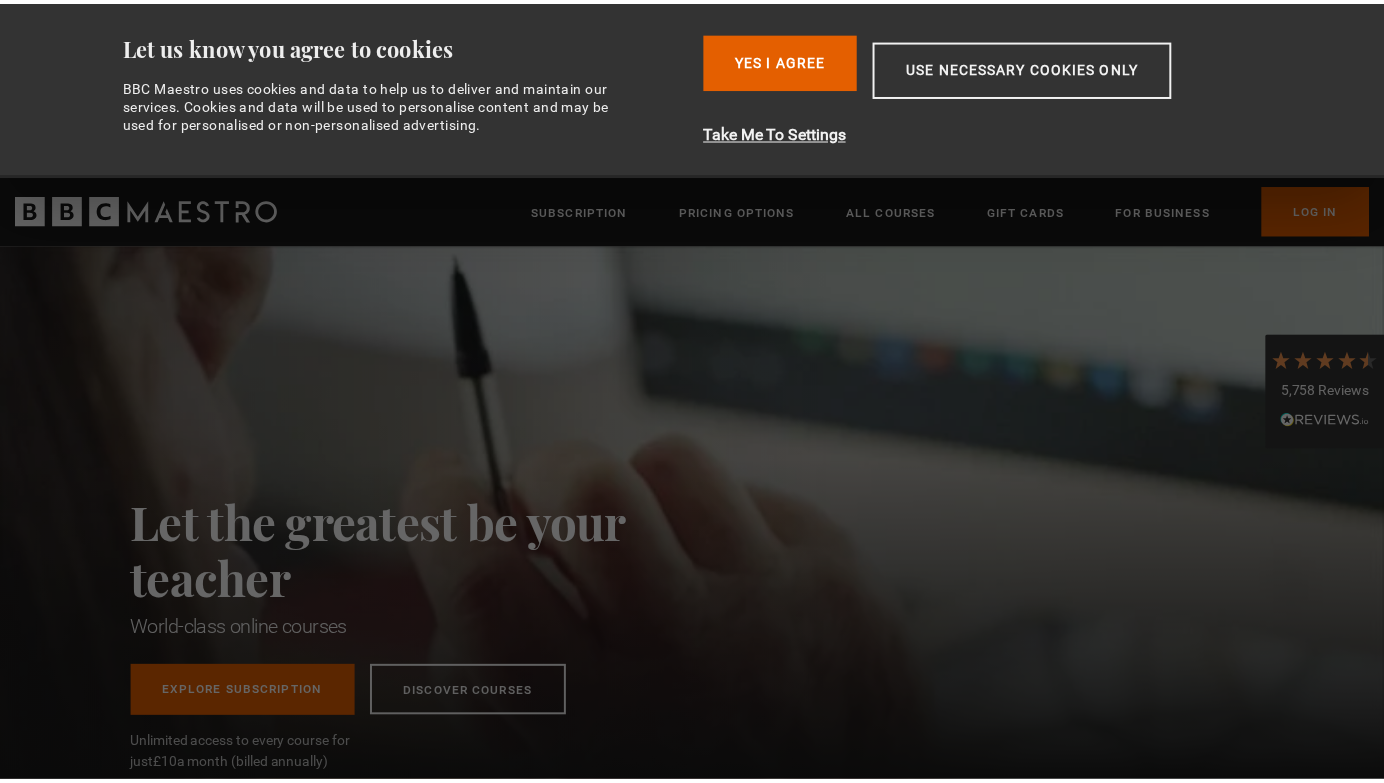 scroll, scrollTop: 0, scrollLeft: 0, axis: both 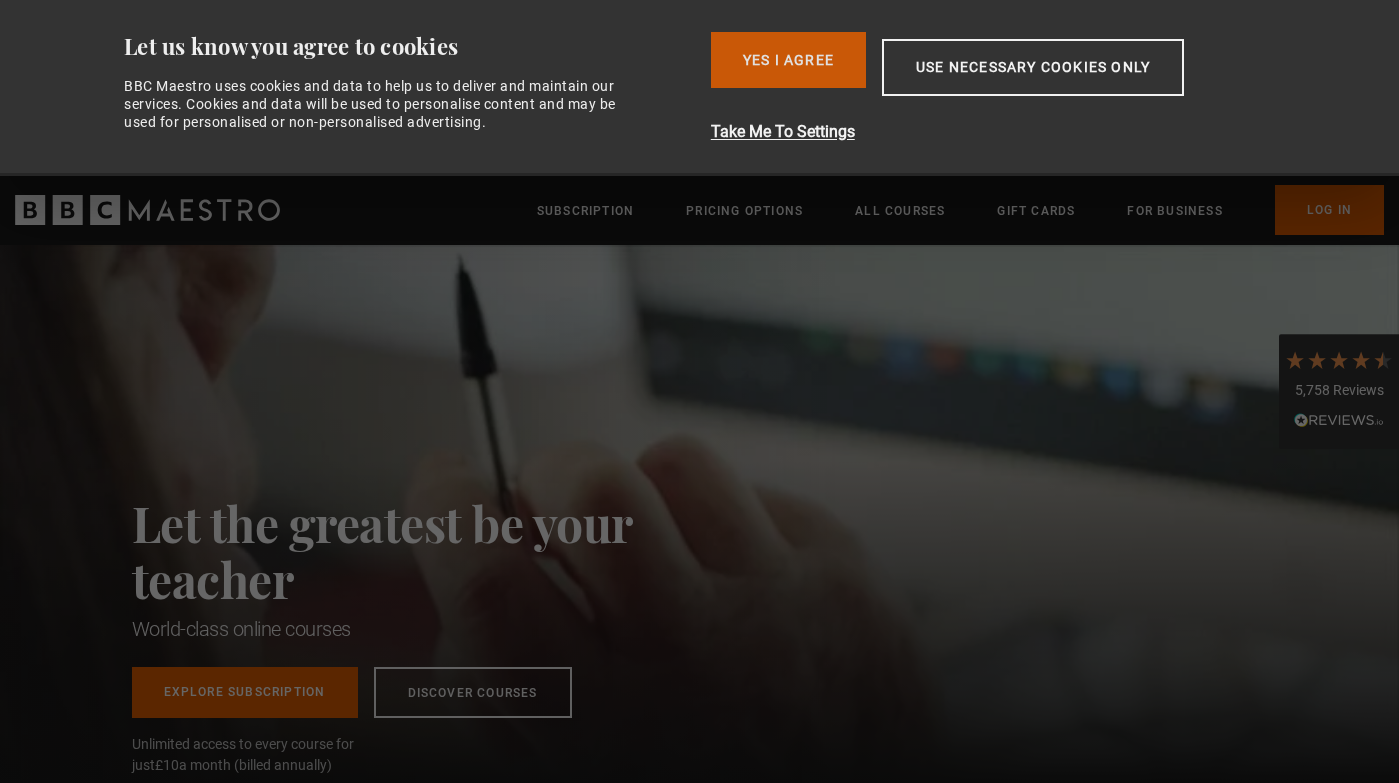 click on "Yes I Agree" at bounding box center [788, 60] 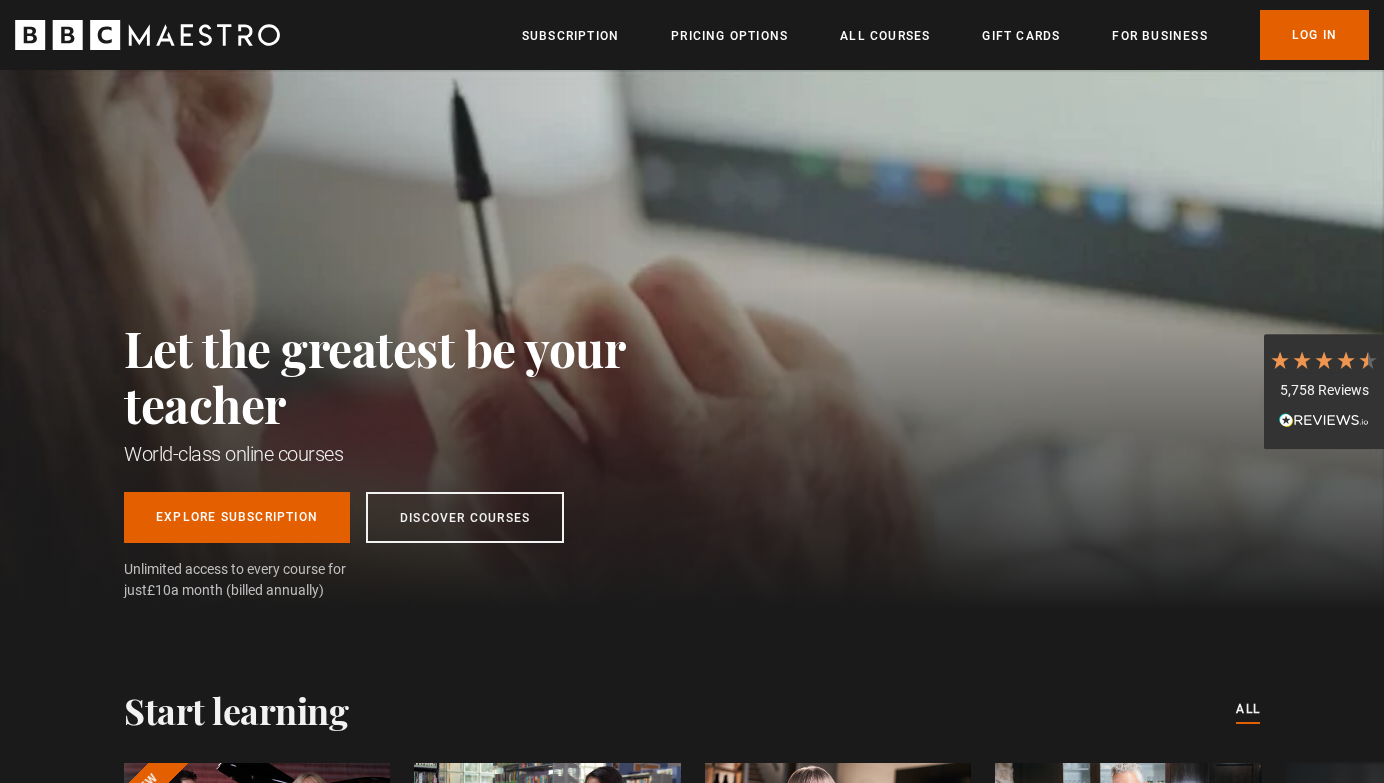 scroll, scrollTop: 0, scrollLeft: 0, axis: both 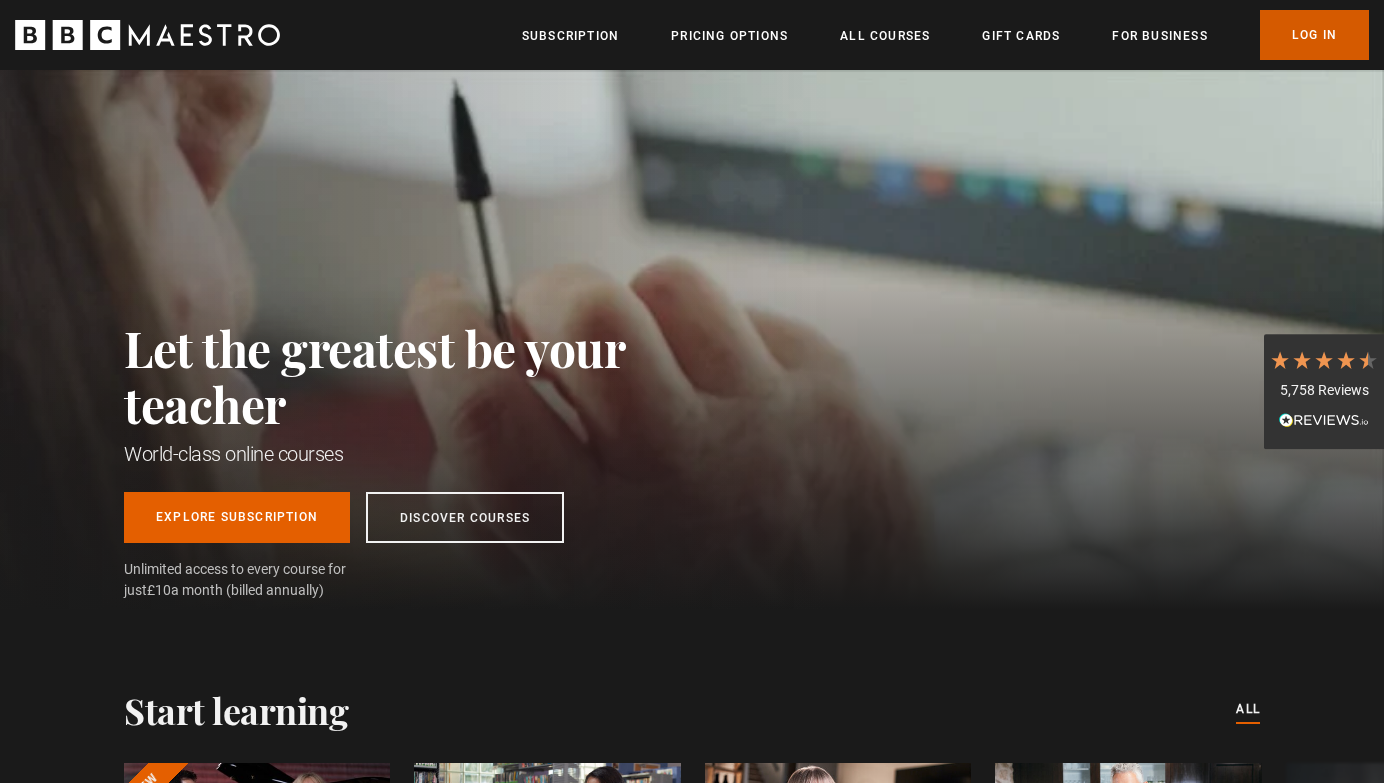 click on "Log In" at bounding box center [1314, 35] 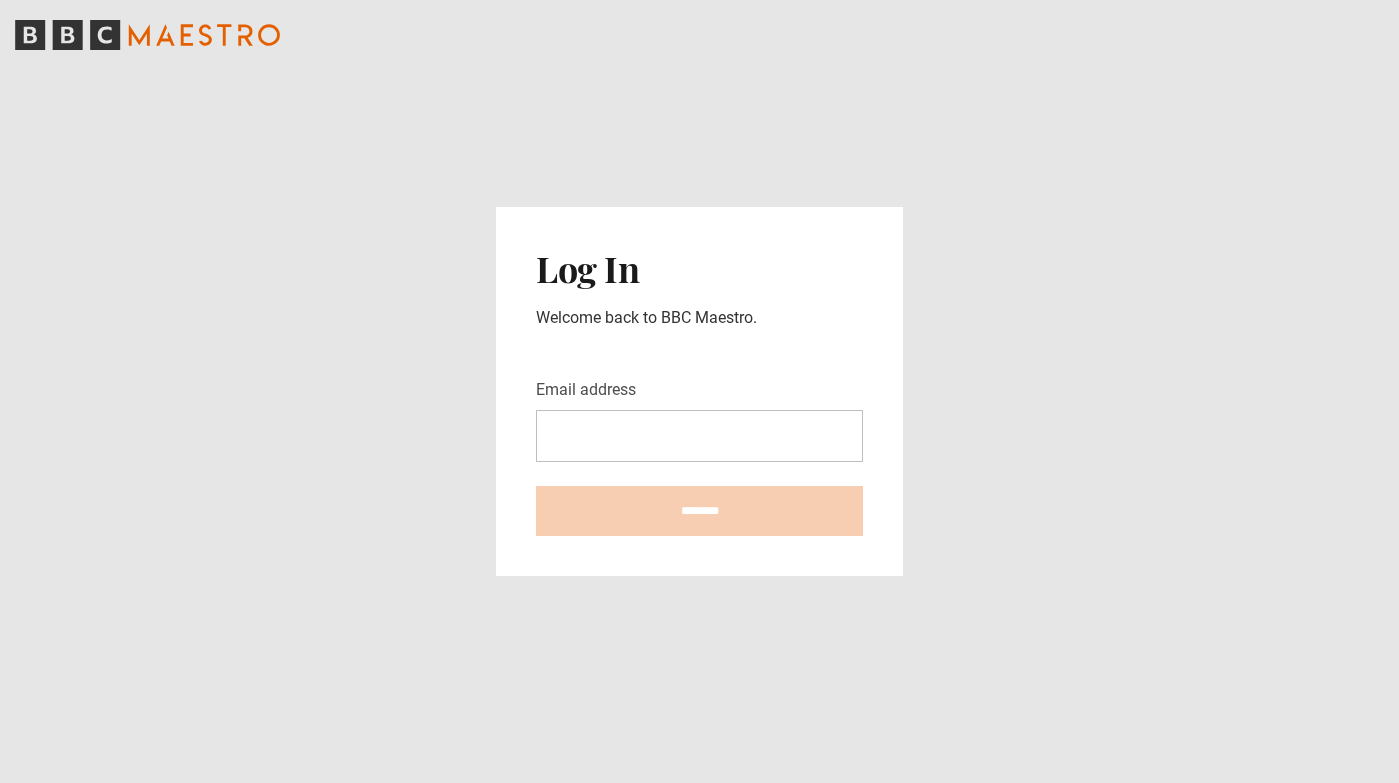 scroll, scrollTop: 0, scrollLeft: 0, axis: both 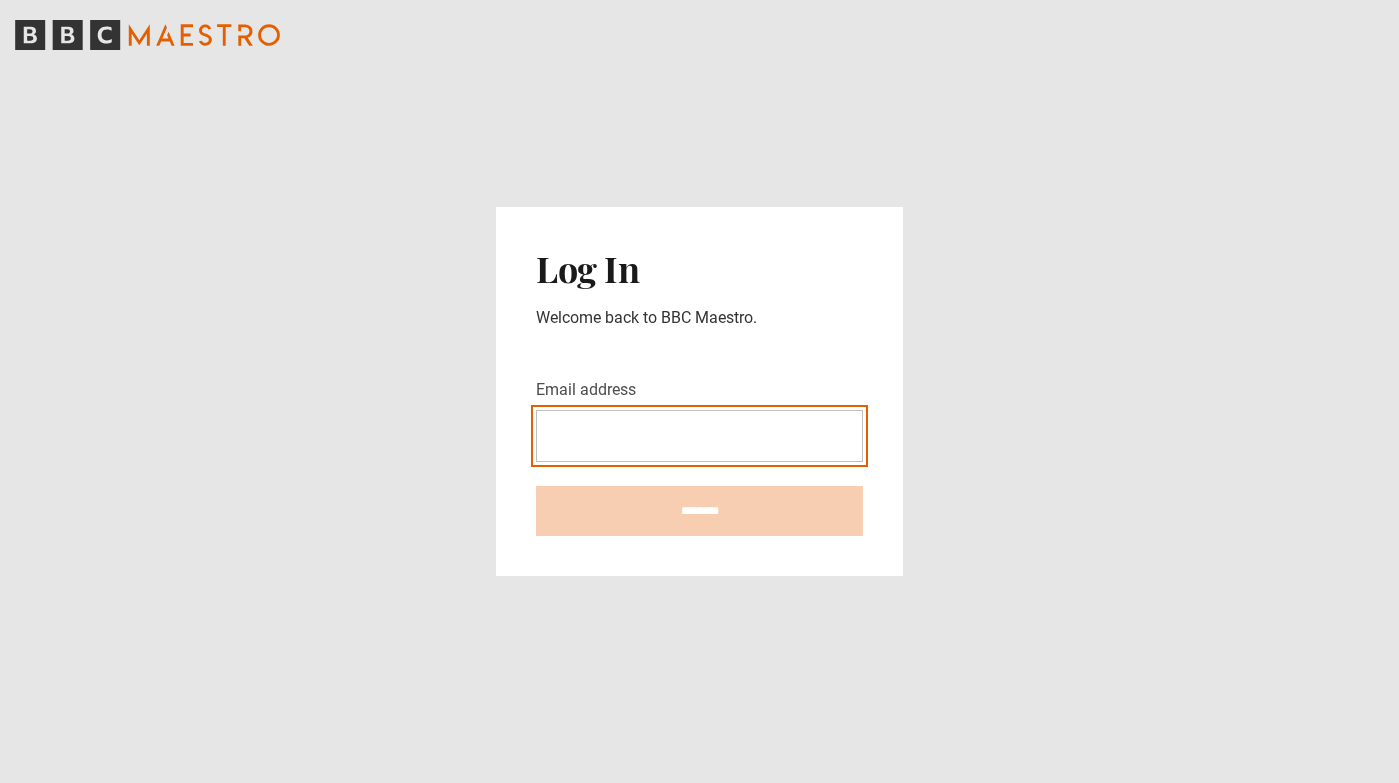 type on "**********" 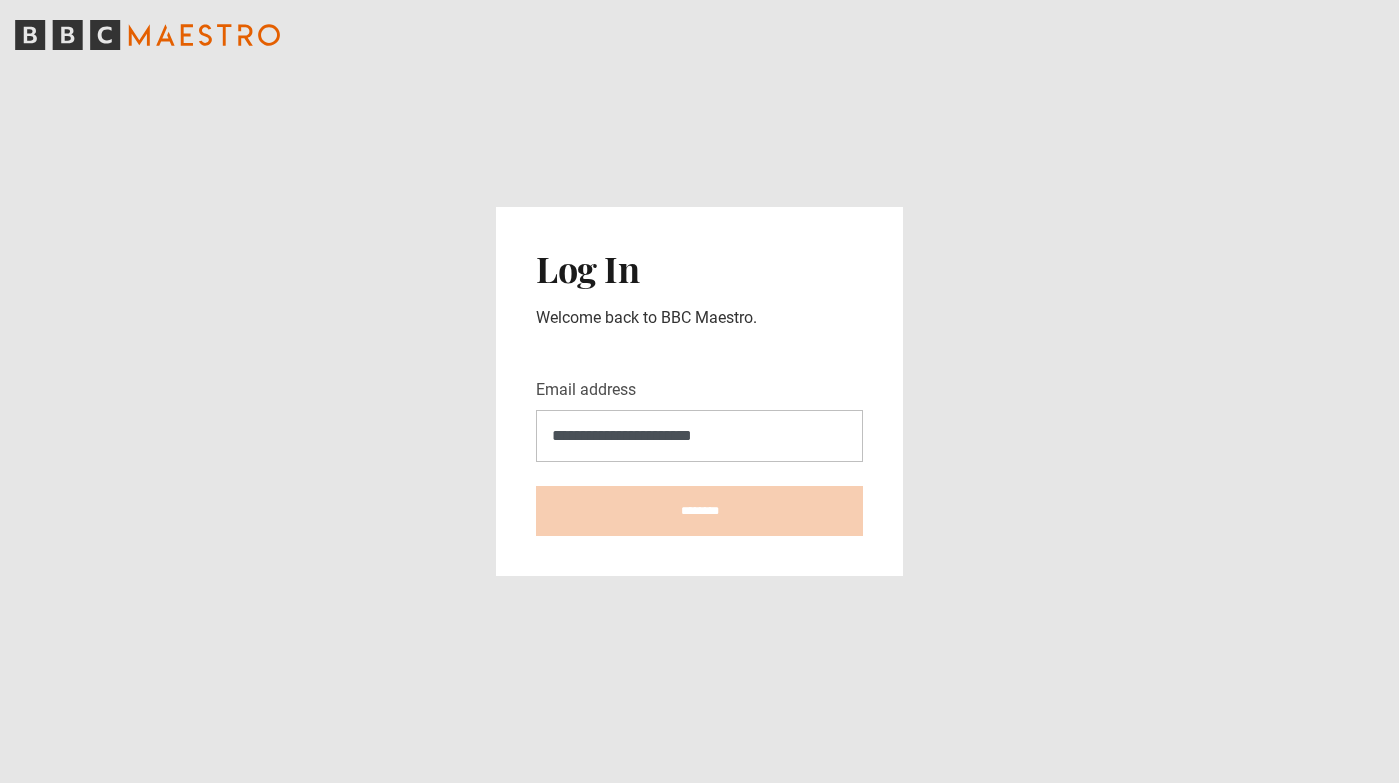 click on "********" at bounding box center (699, 511) 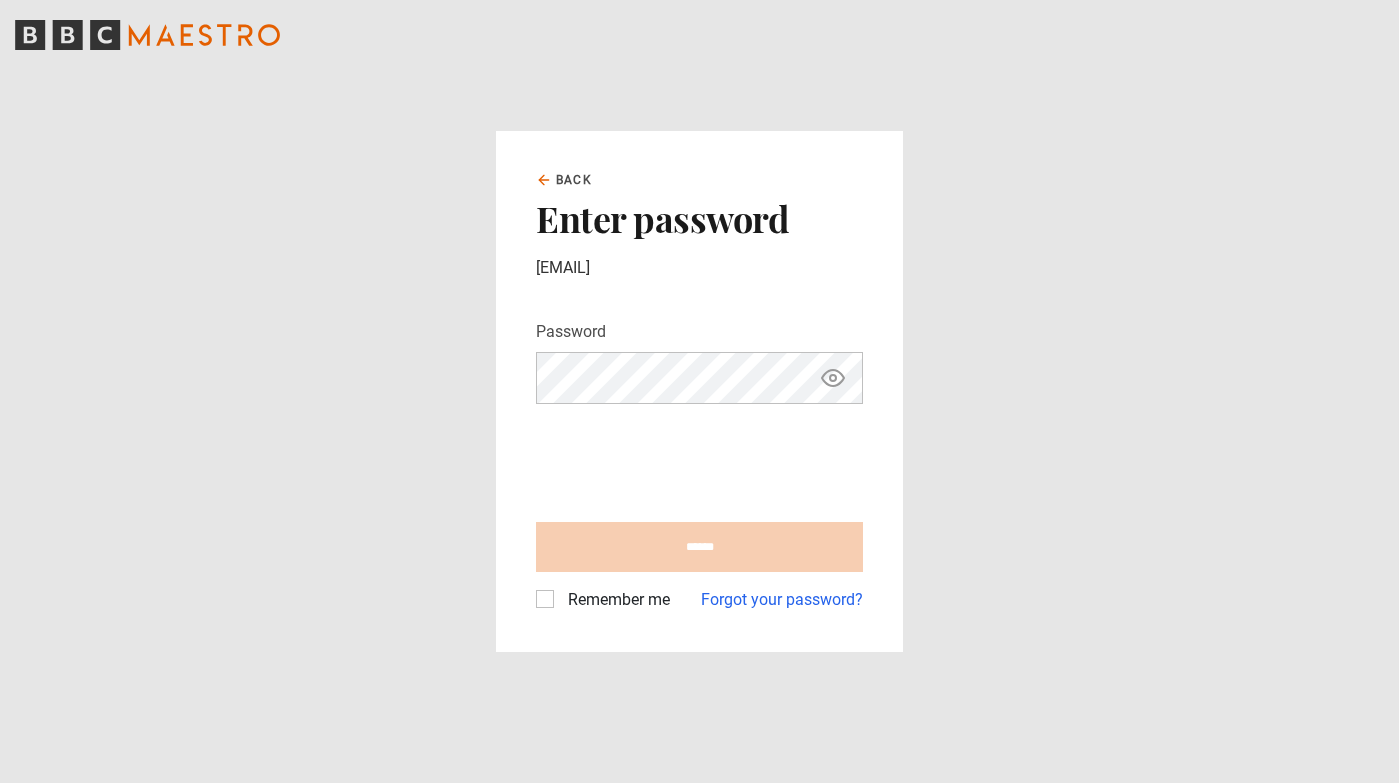 scroll, scrollTop: 0, scrollLeft: 0, axis: both 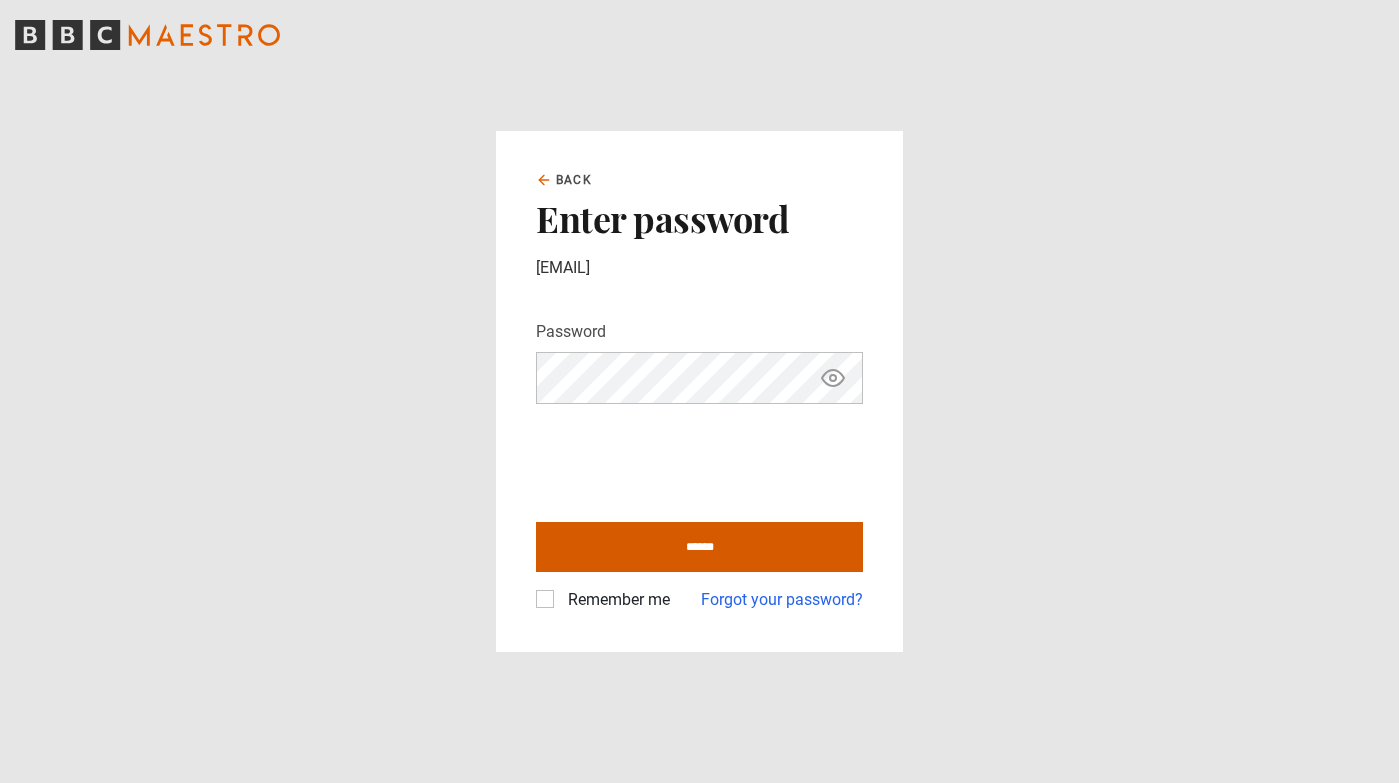 click on "******" at bounding box center (699, 547) 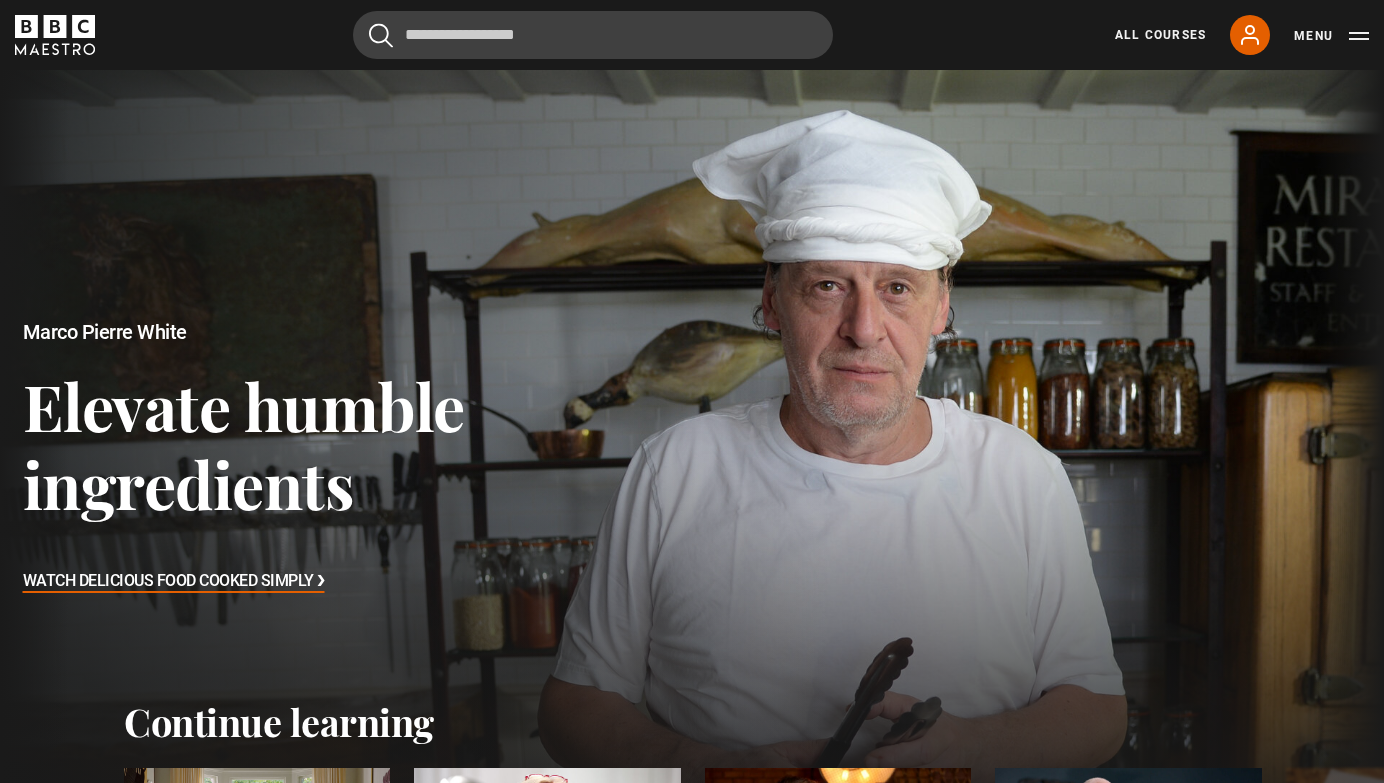 scroll, scrollTop: 0, scrollLeft: 0, axis: both 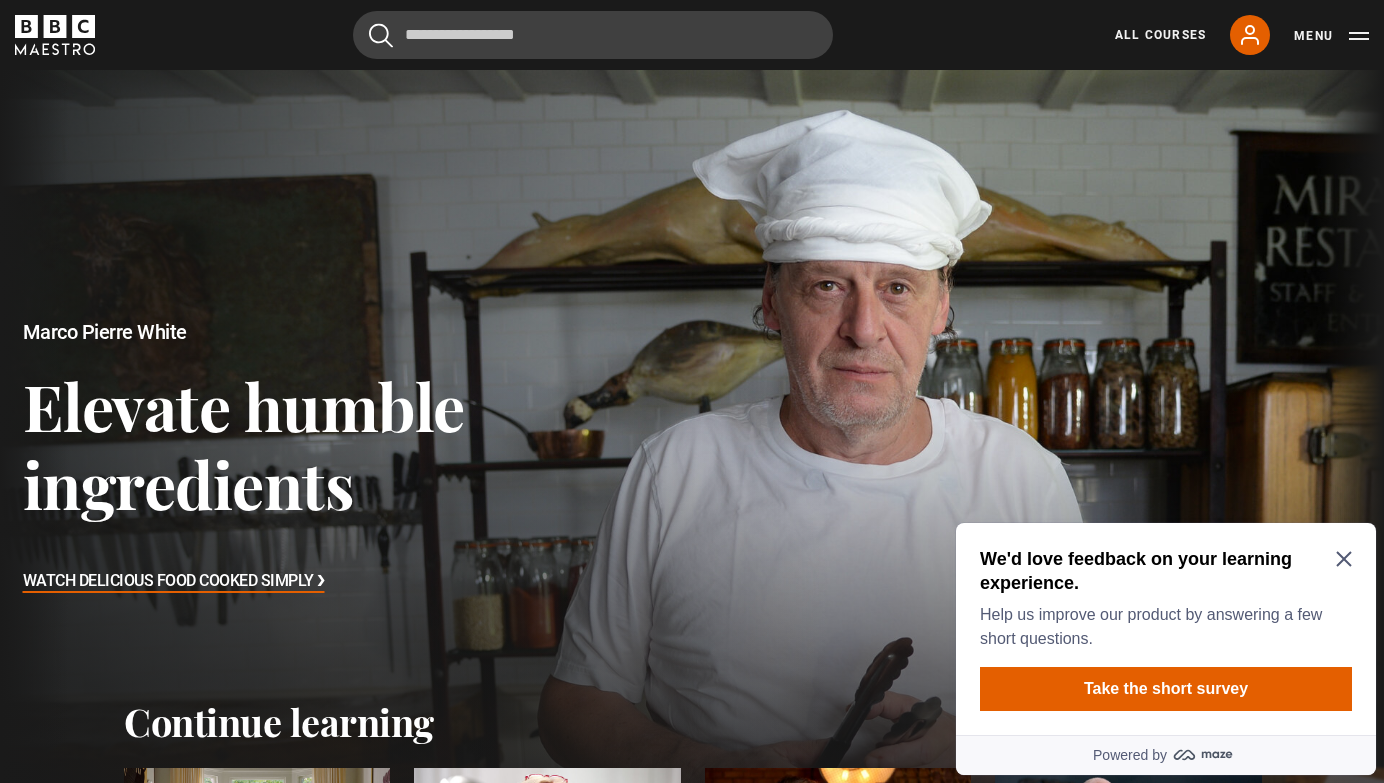 click 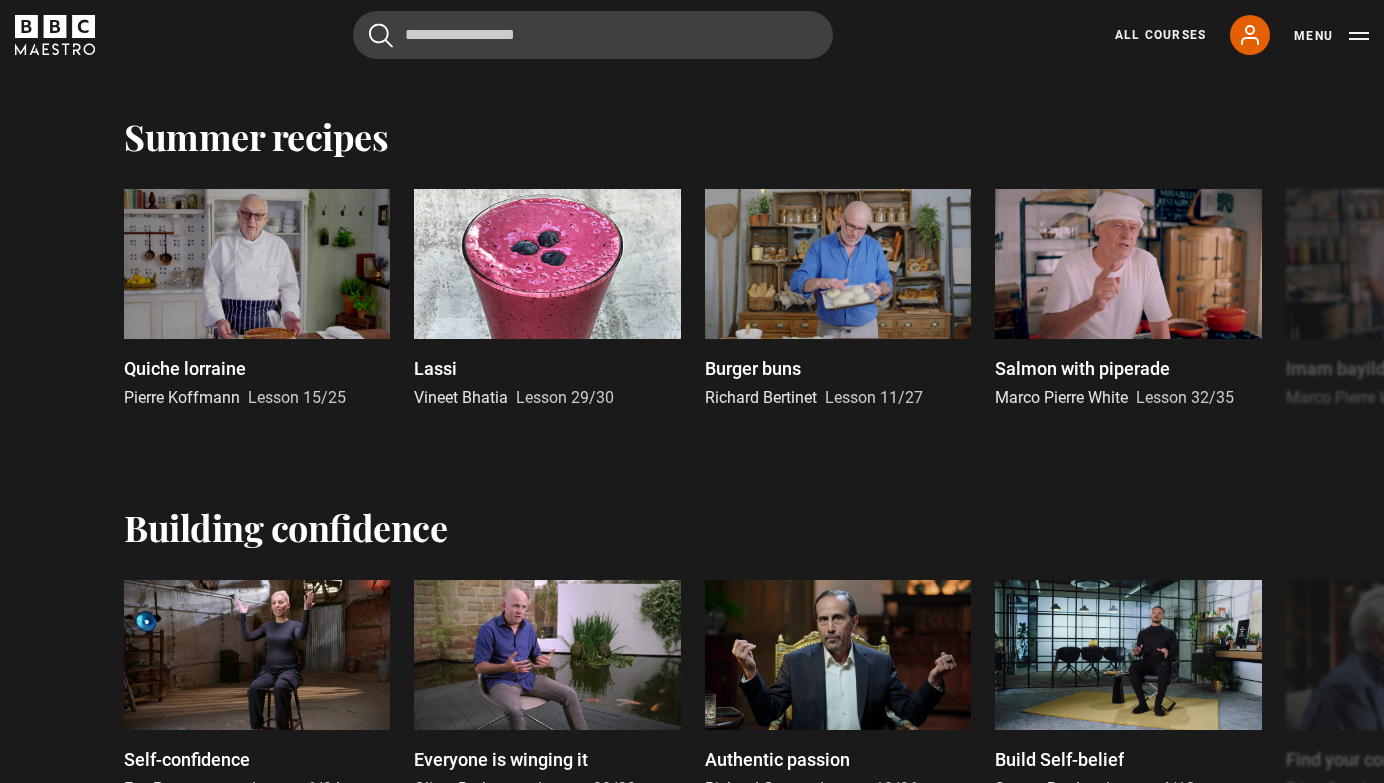 scroll, scrollTop: 2832, scrollLeft: 0, axis: vertical 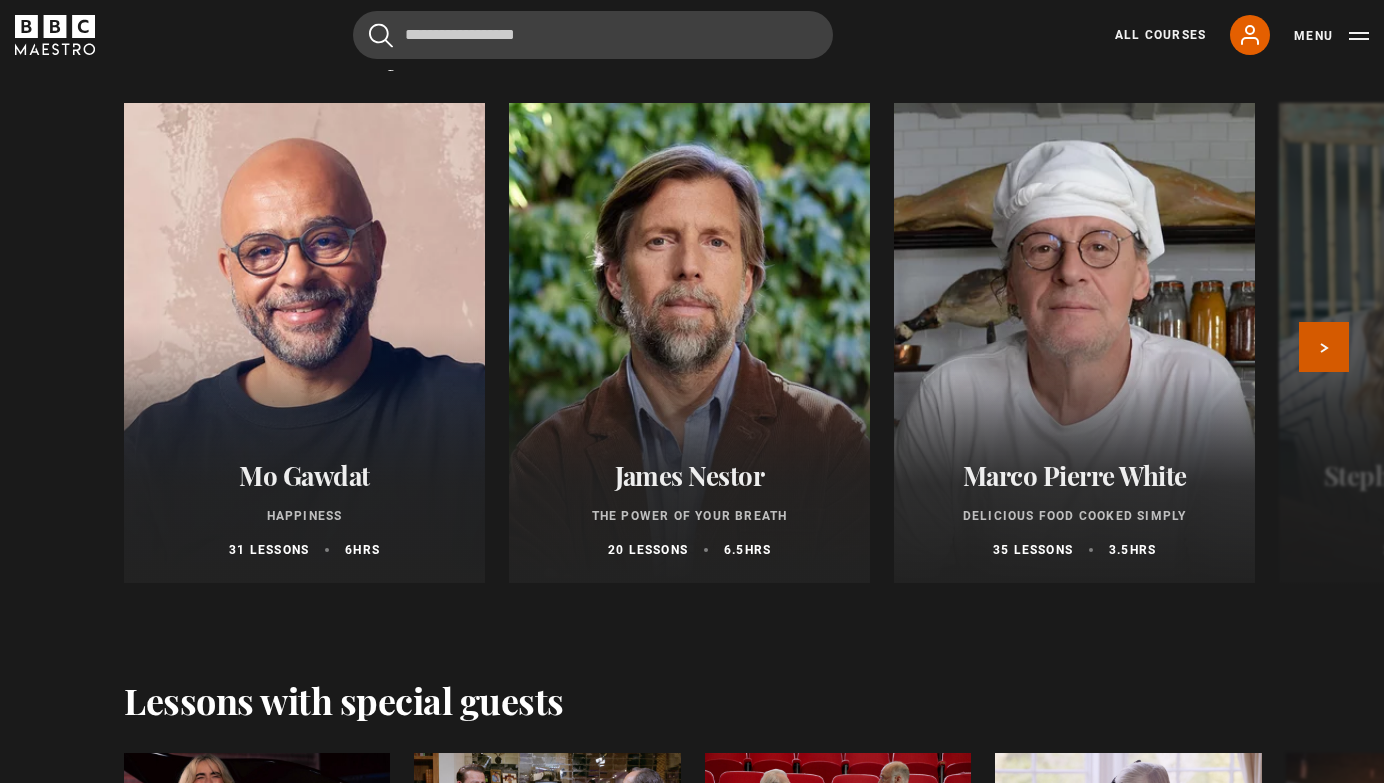 click on "Next" at bounding box center (1324, 347) 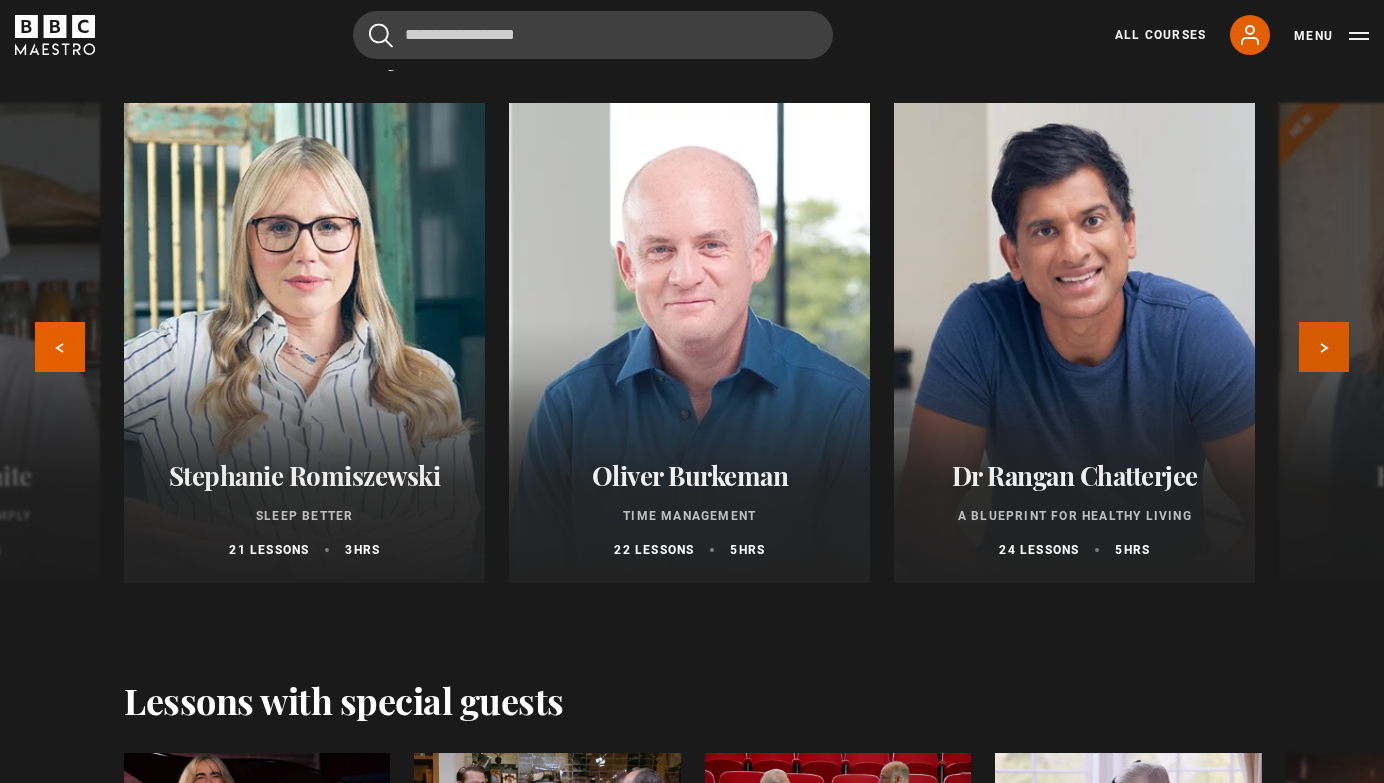 click on "Next" at bounding box center (1324, 347) 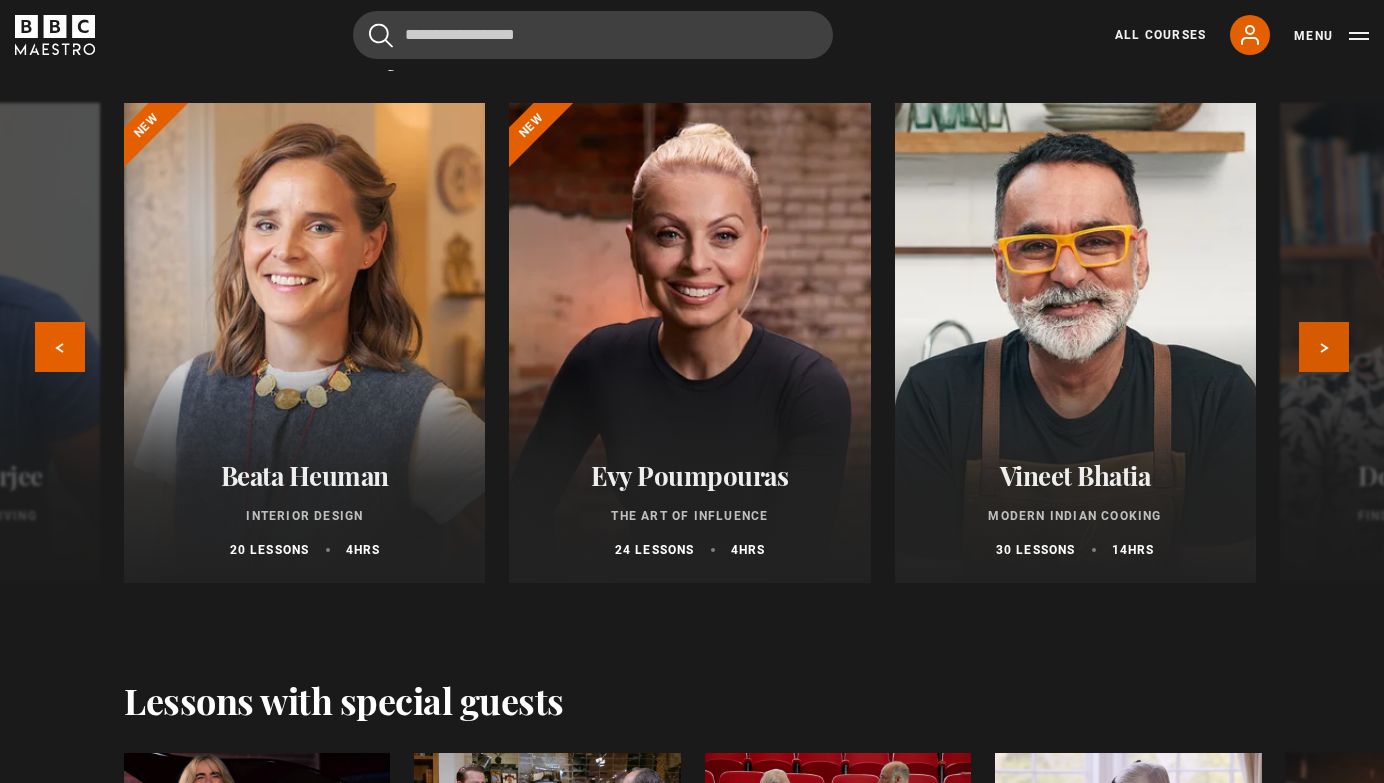 click on "Next" at bounding box center [1324, 347] 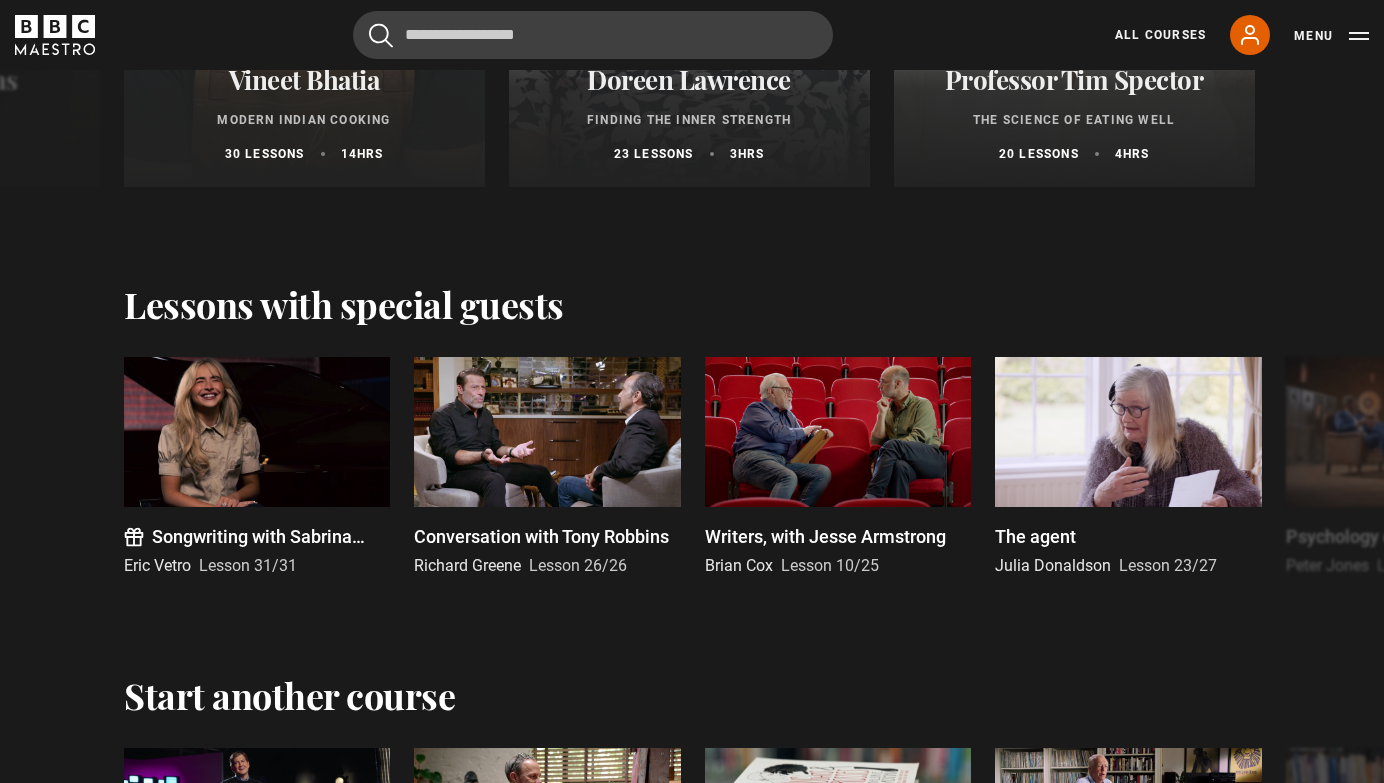 scroll, scrollTop: 4189, scrollLeft: 0, axis: vertical 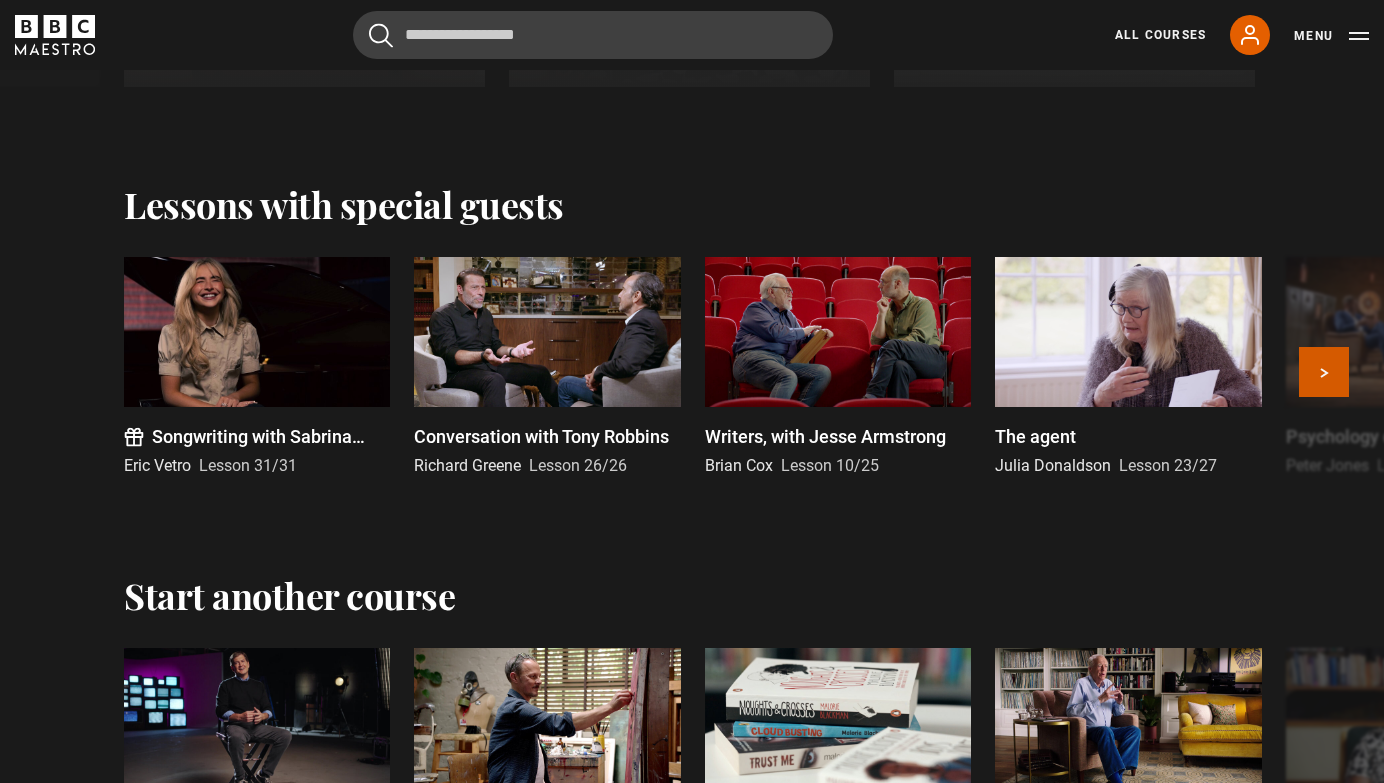 click on "Next" at bounding box center [1324, 372] 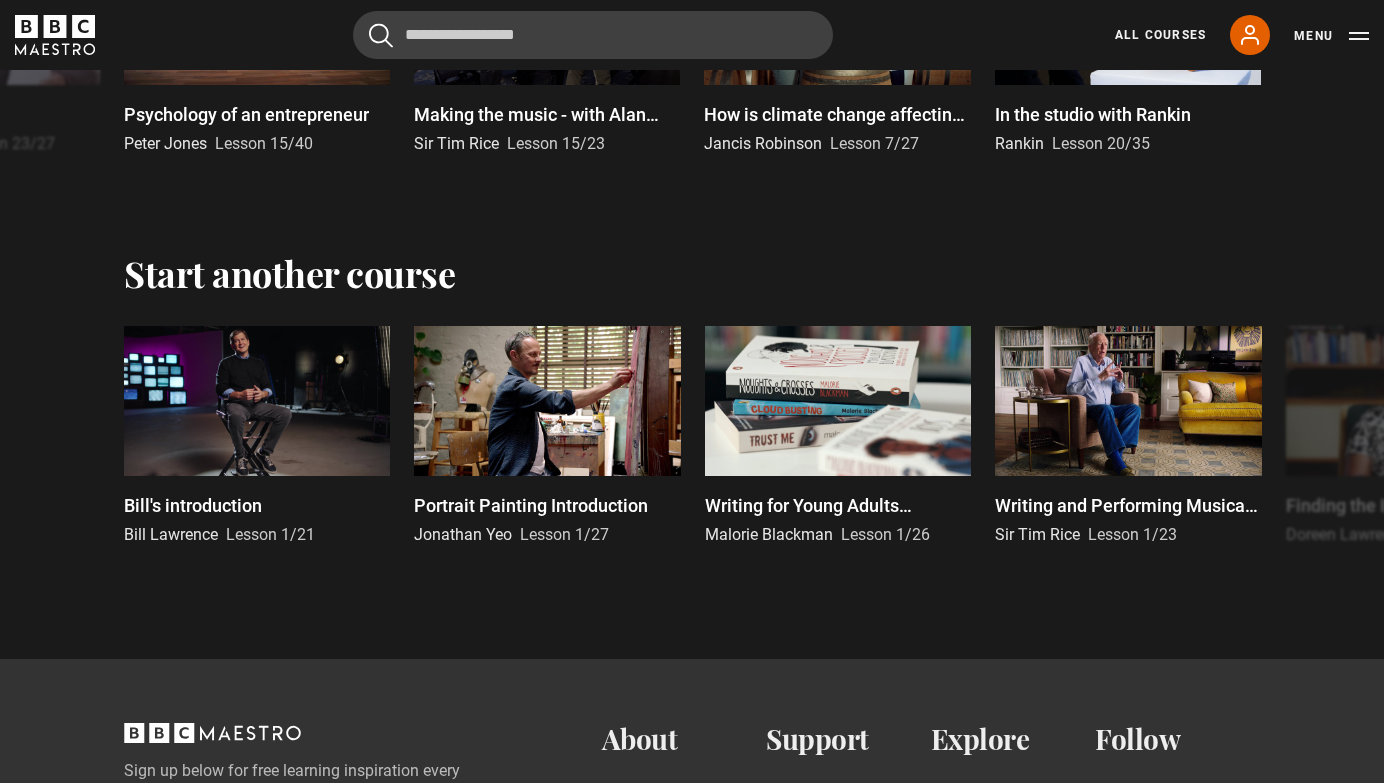 scroll, scrollTop: 4576, scrollLeft: 0, axis: vertical 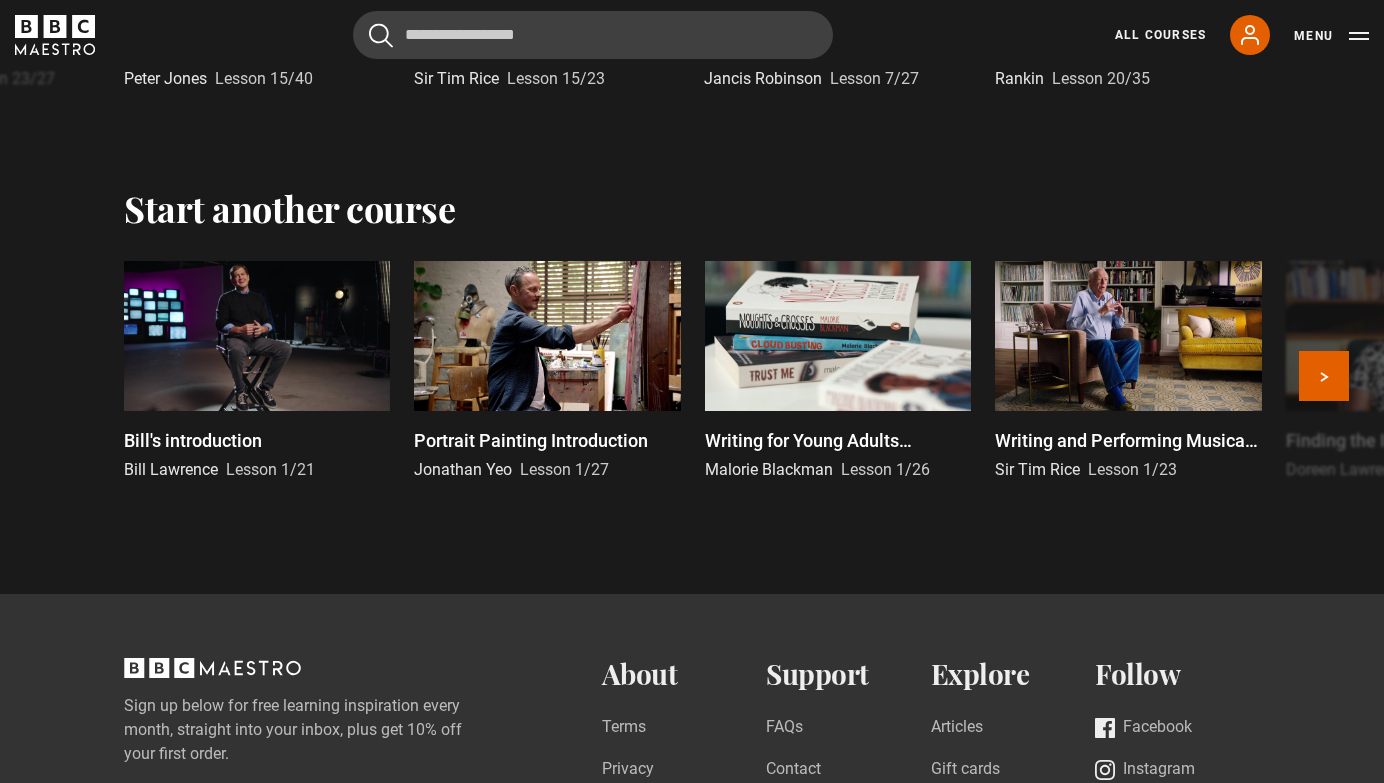 click at bounding box center [547, 336] 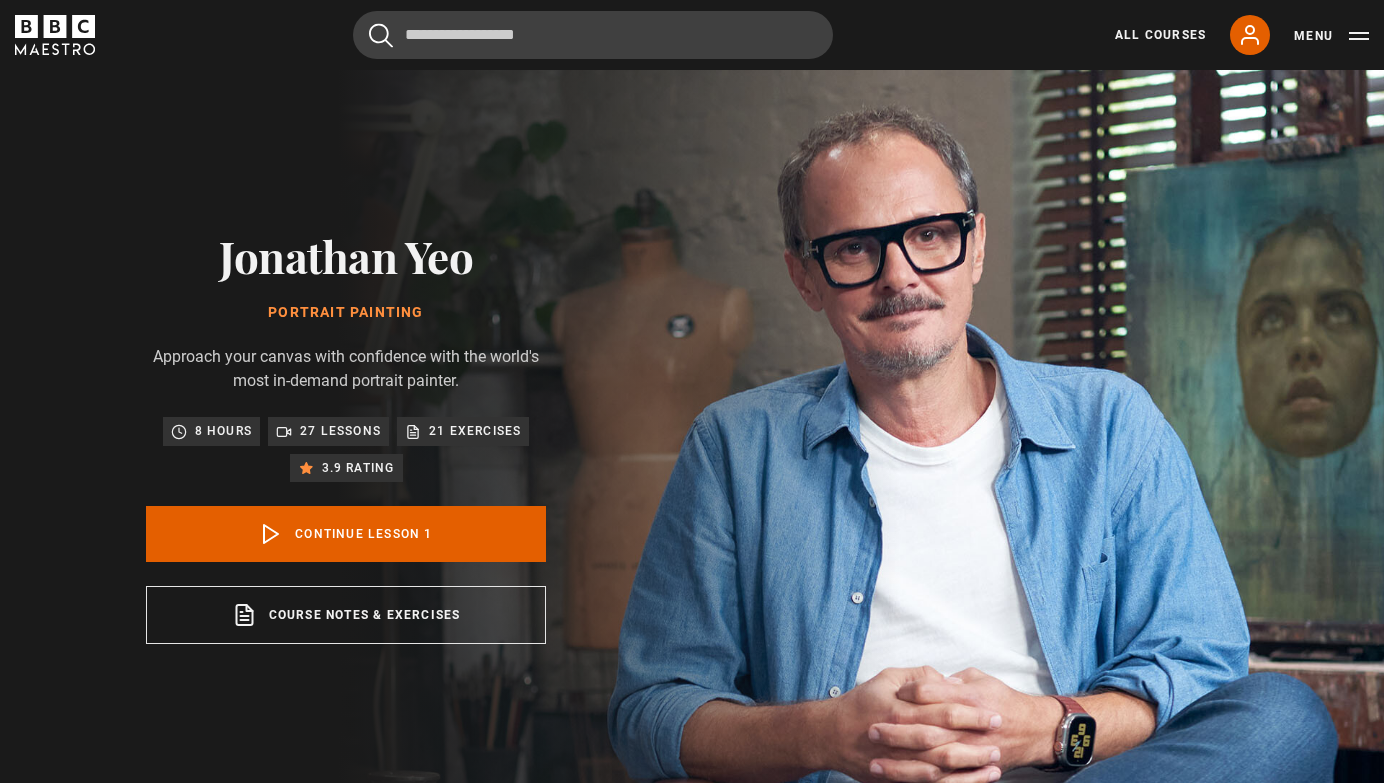 scroll, scrollTop: 802, scrollLeft: 0, axis: vertical 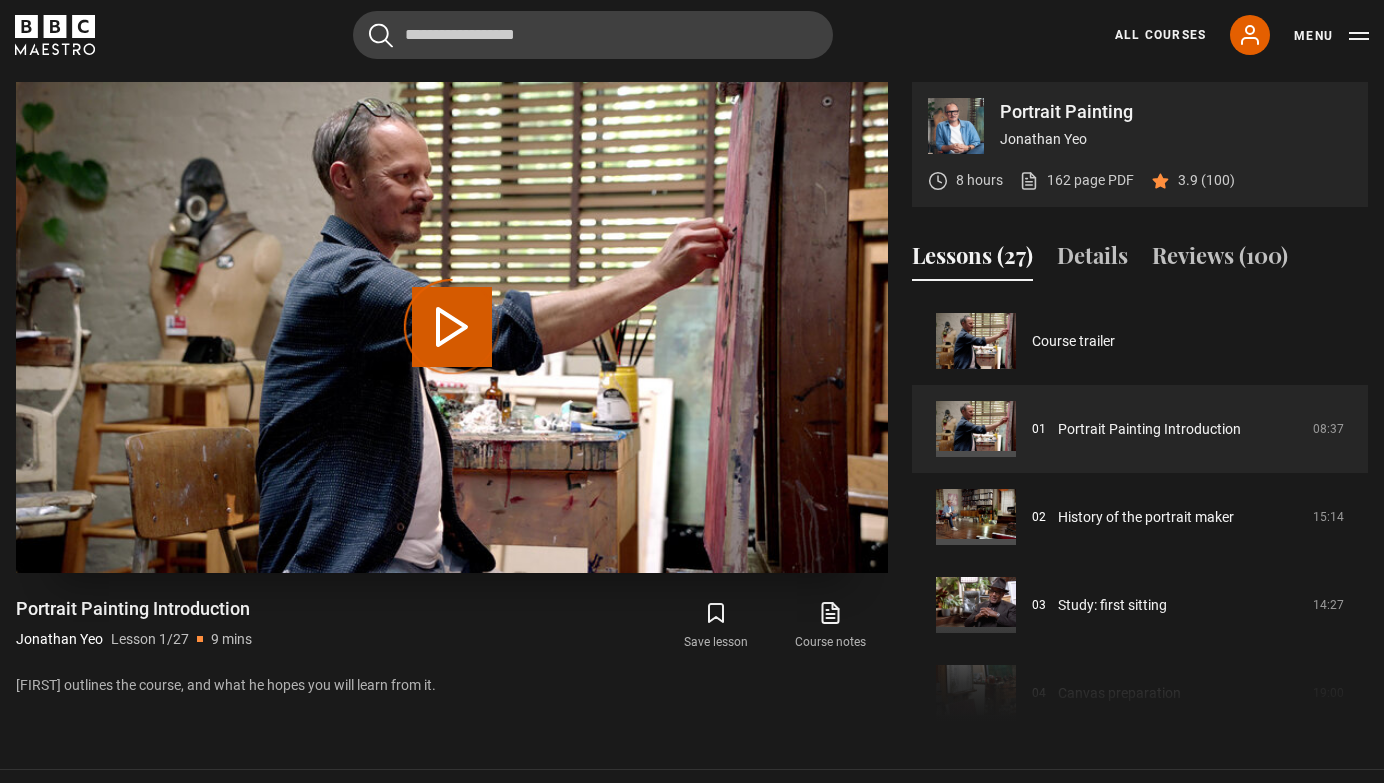 click on "Video Player is loading." at bounding box center (452, 327) 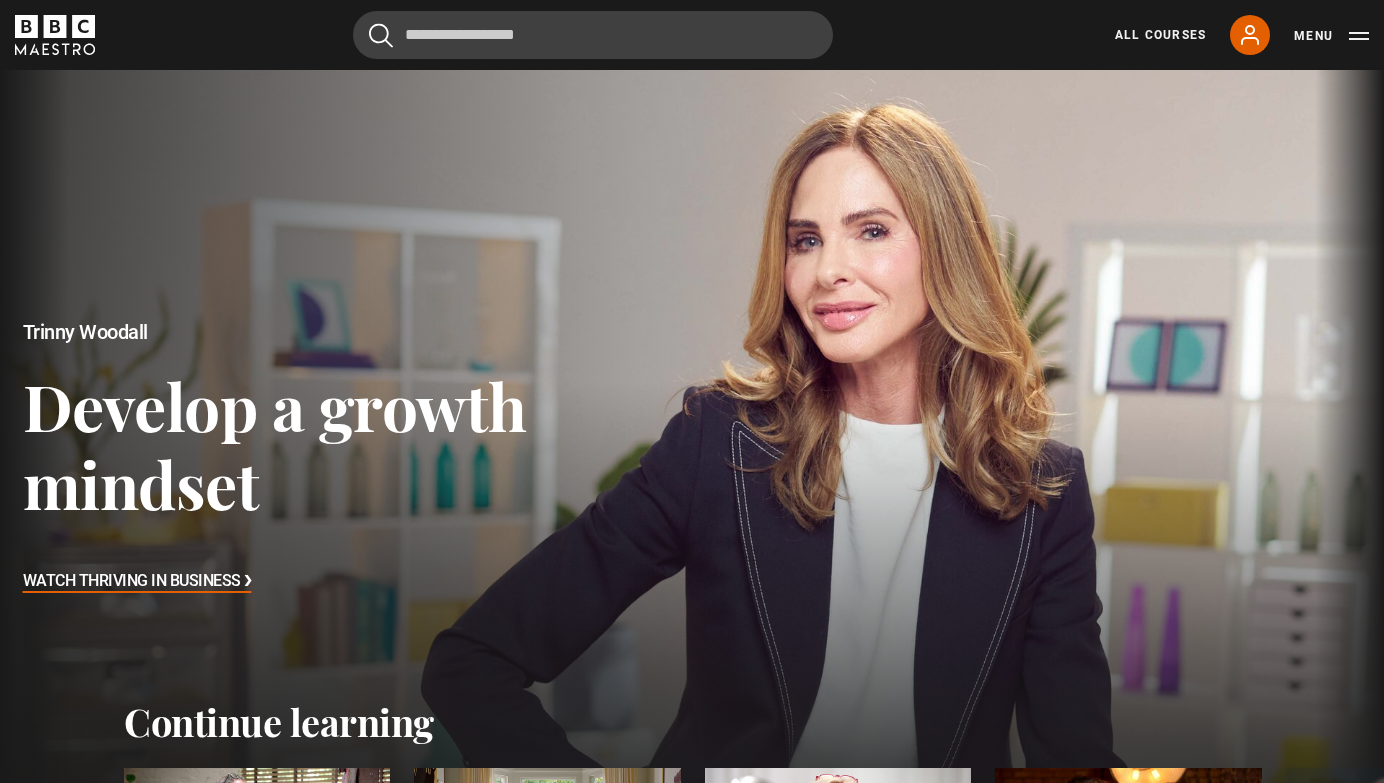 scroll, scrollTop: 0, scrollLeft: 0, axis: both 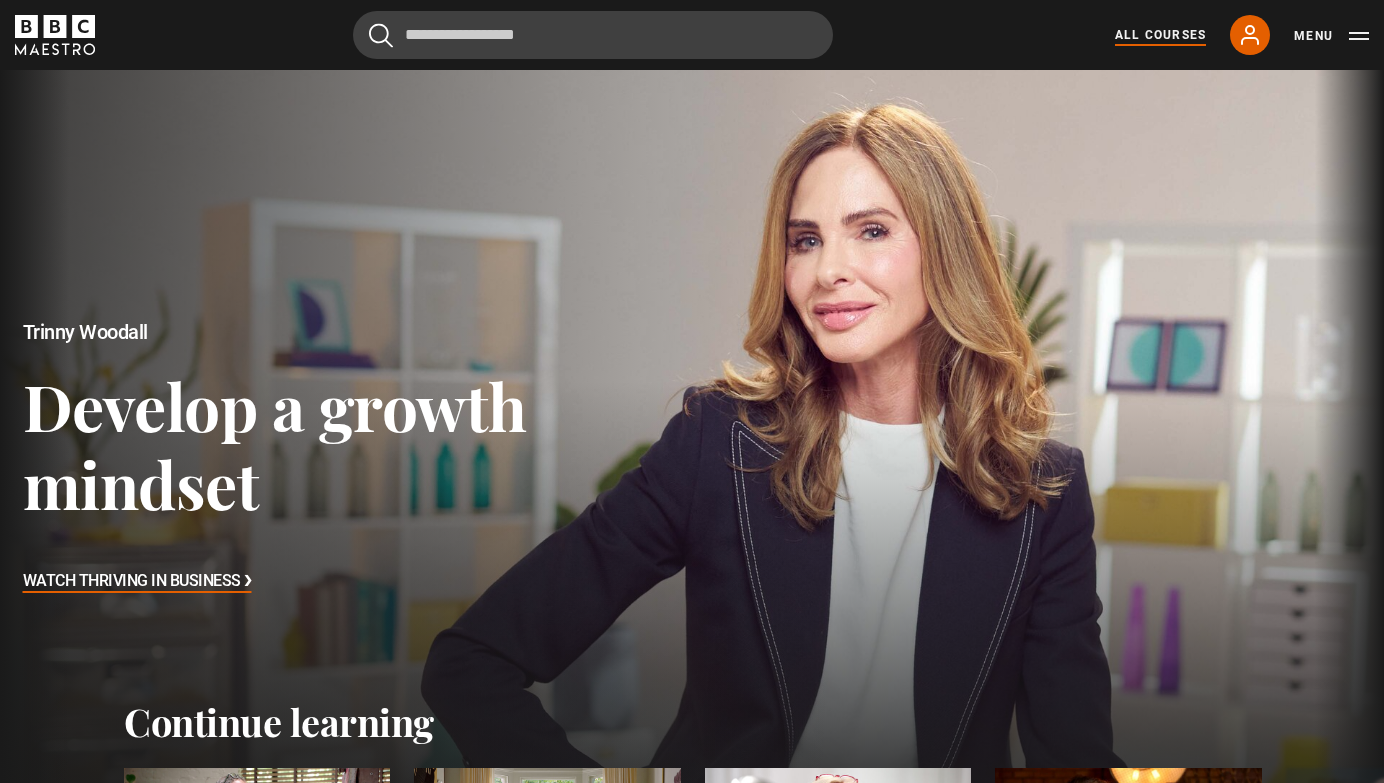 click on "All Courses" at bounding box center [1160, 35] 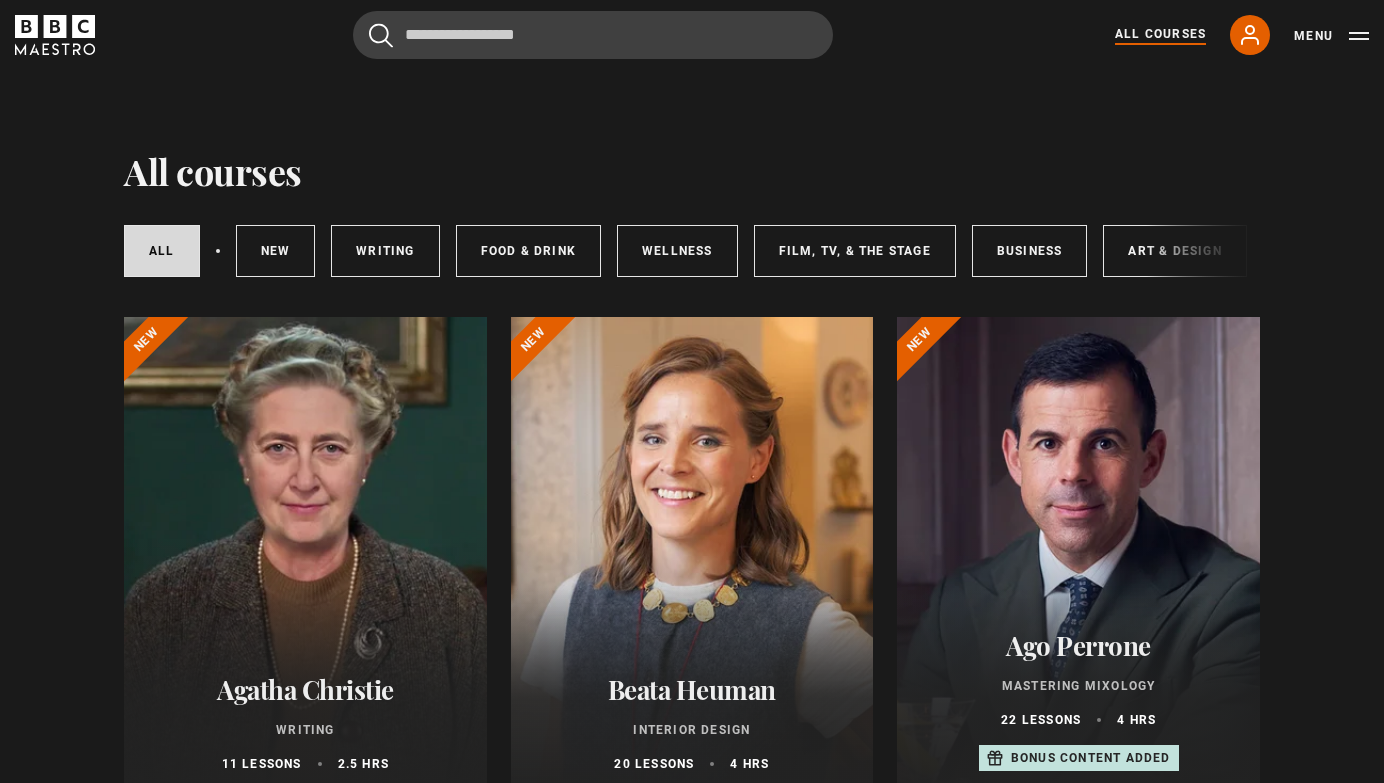 scroll, scrollTop: 0, scrollLeft: 0, axis: both 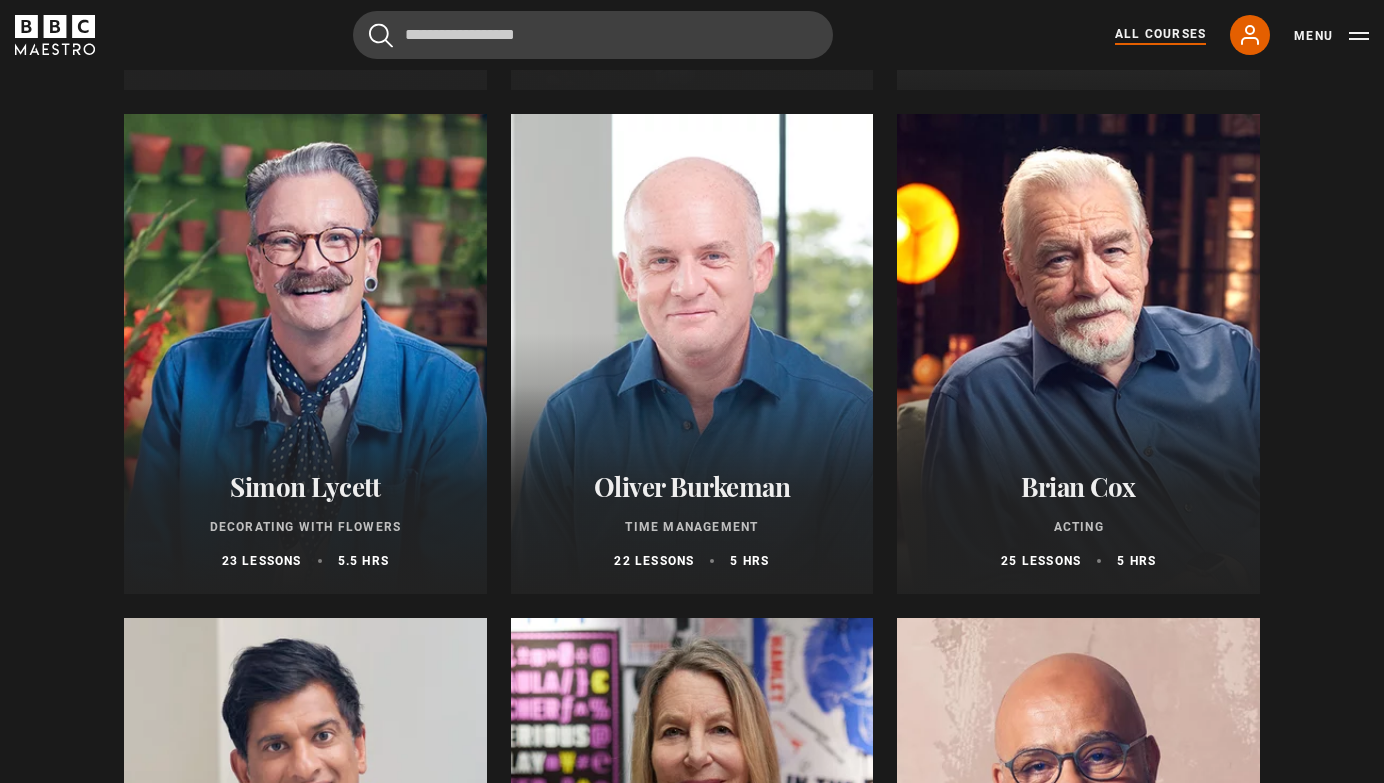 click at bounding box center (692, 354) 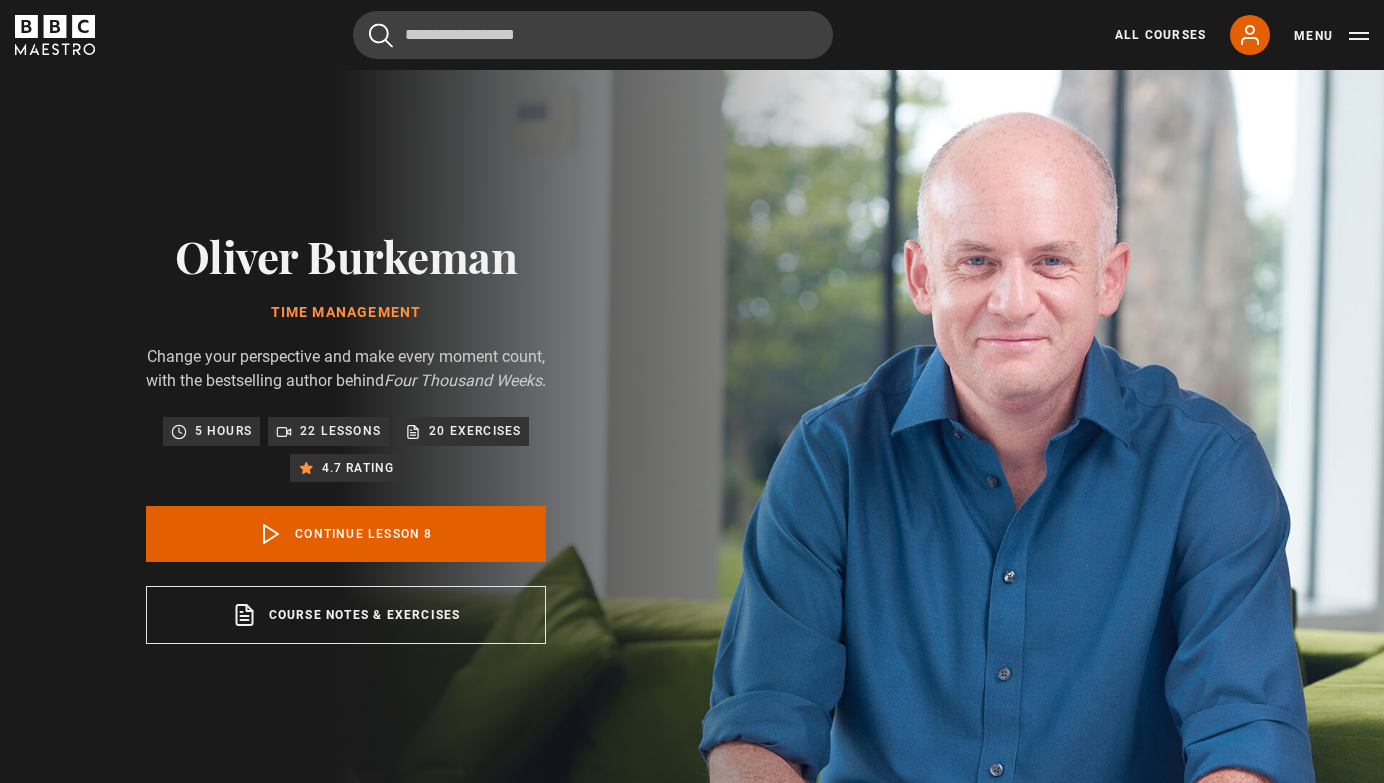 scroll, scrollTop: 826, scrollLeft: 0, axis: vertical 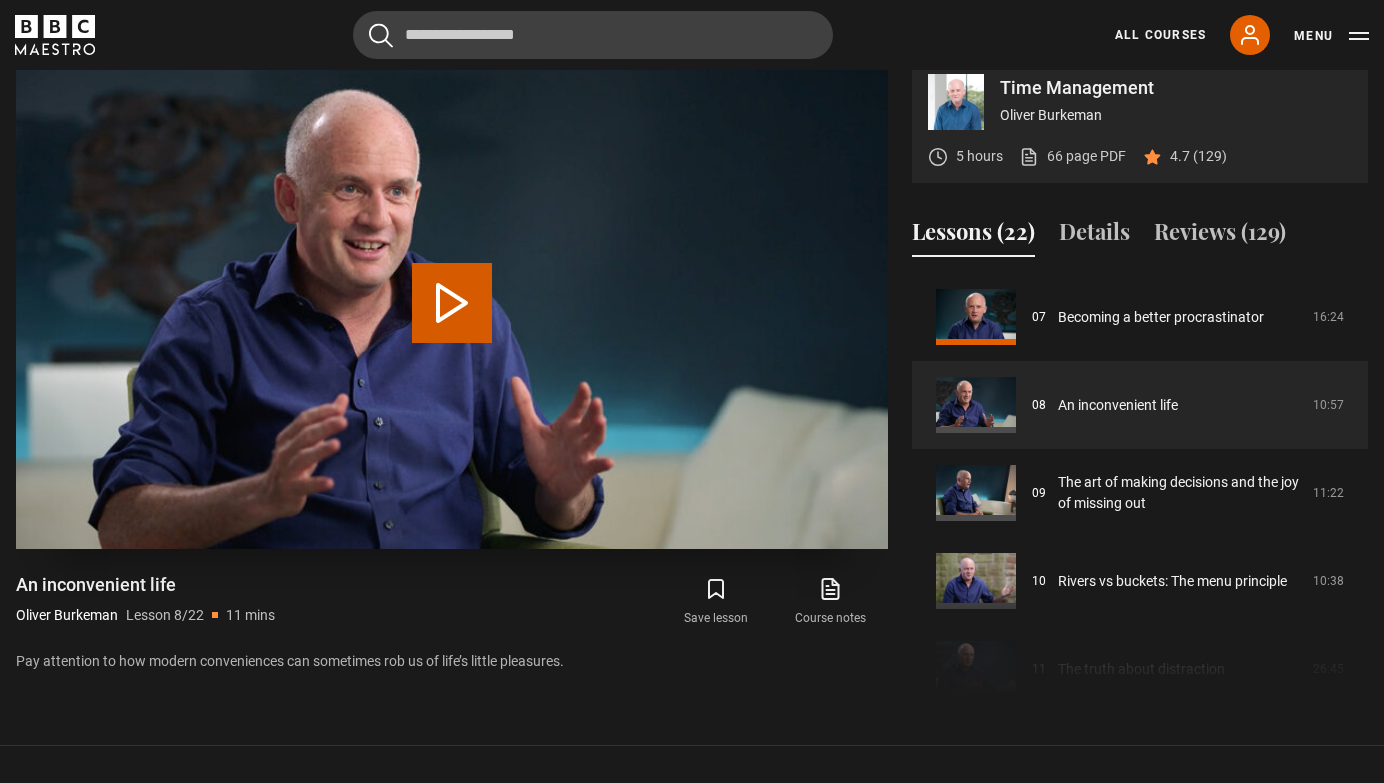 click on "Play Lesson An inconvenient life" at bounding box center (452, 303) 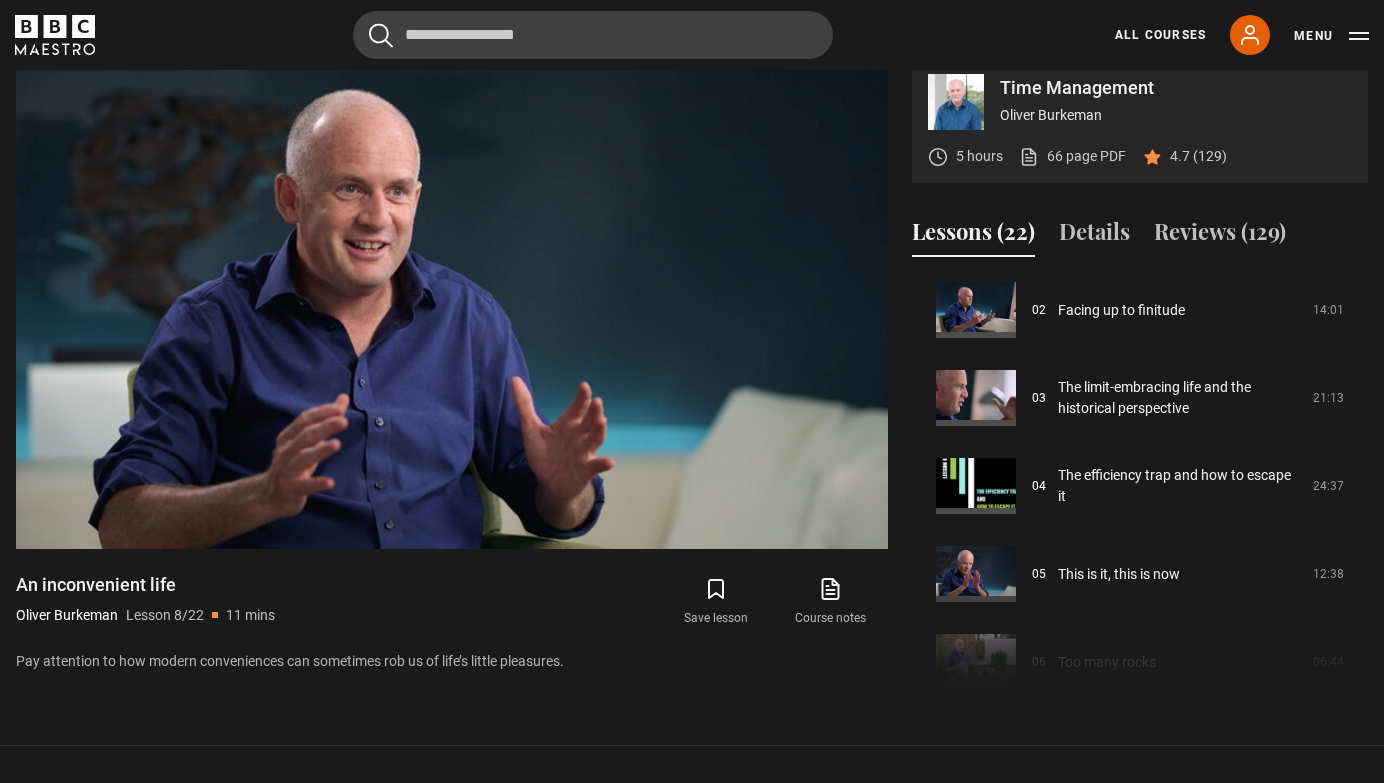 scroll, scrollTop: 0, scrollLeft: 0, axis: both 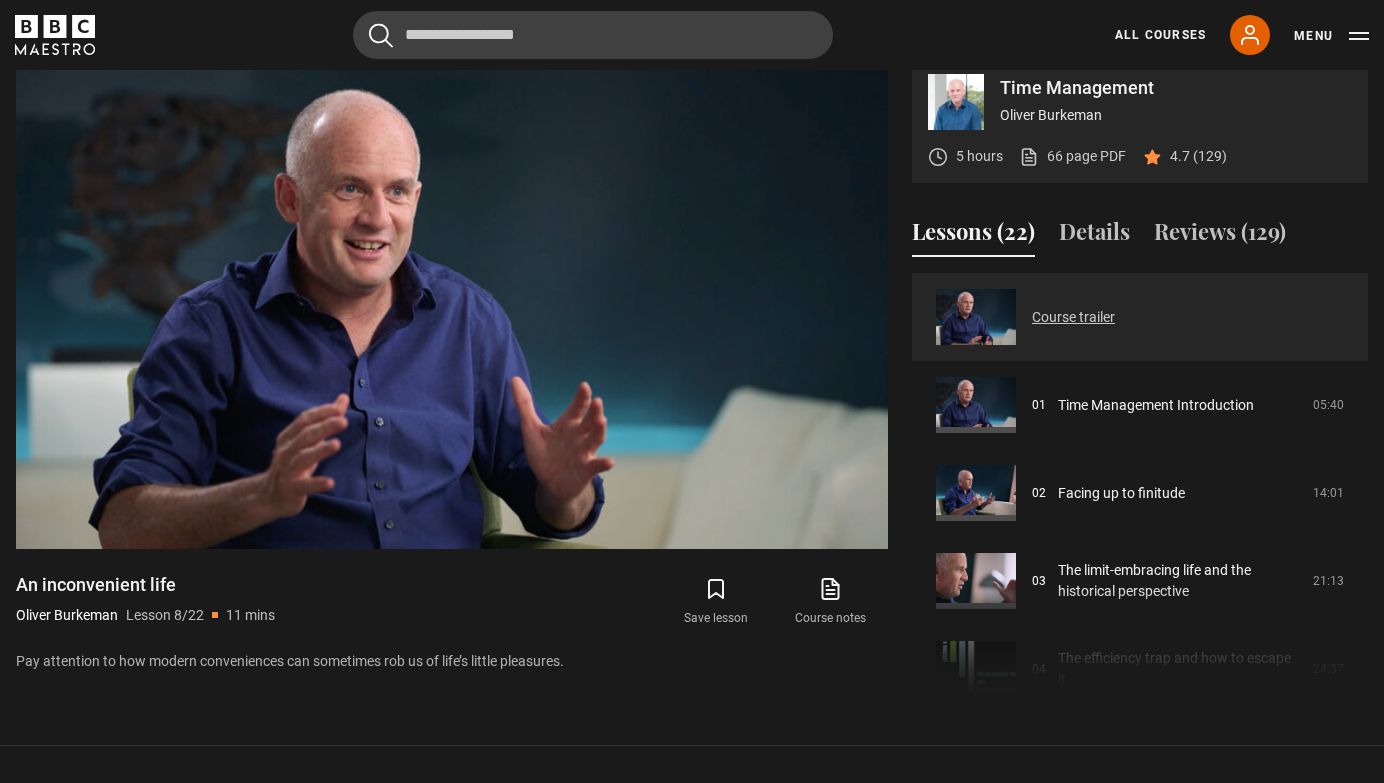 click on "Course trailer" at bounding box center [1073, 317] 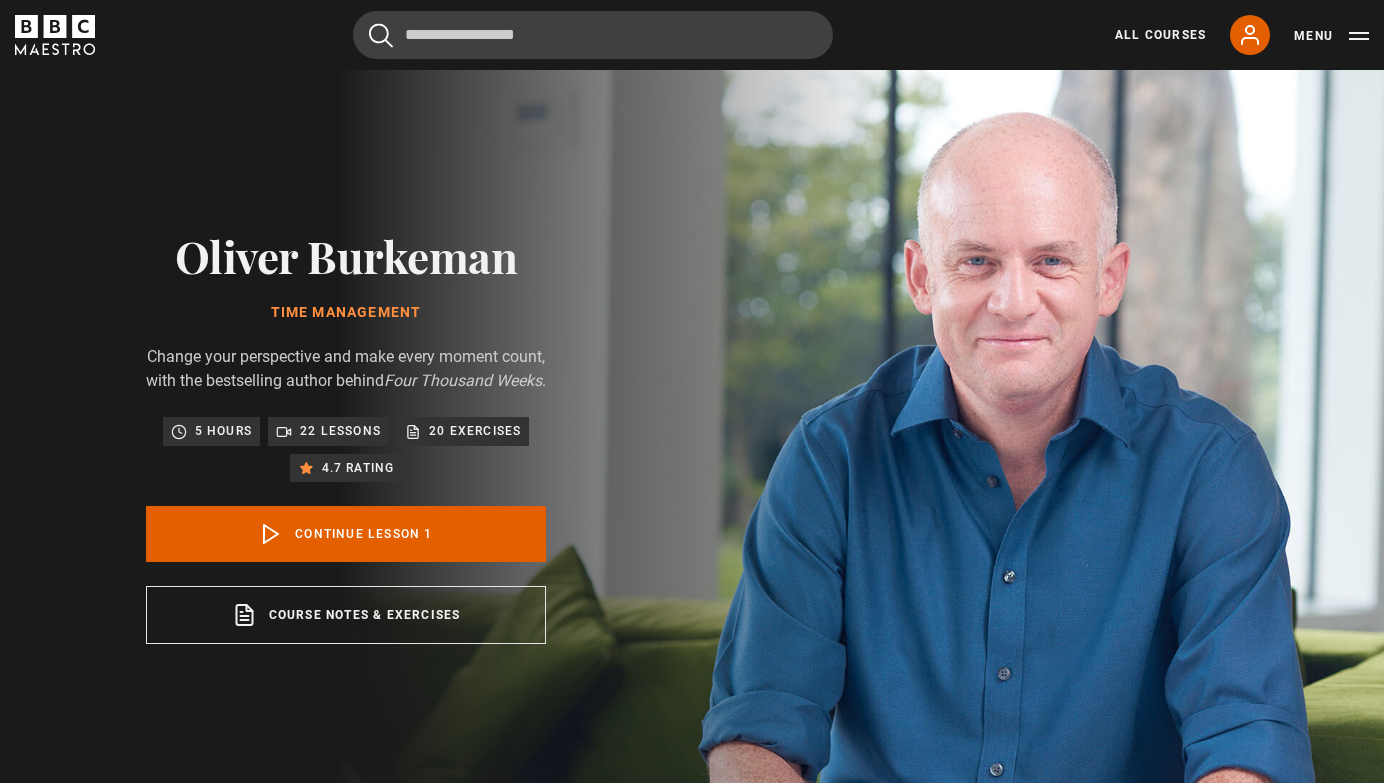 scroll, scrollTop: 826, scrollLeft: 0, axis: vertical 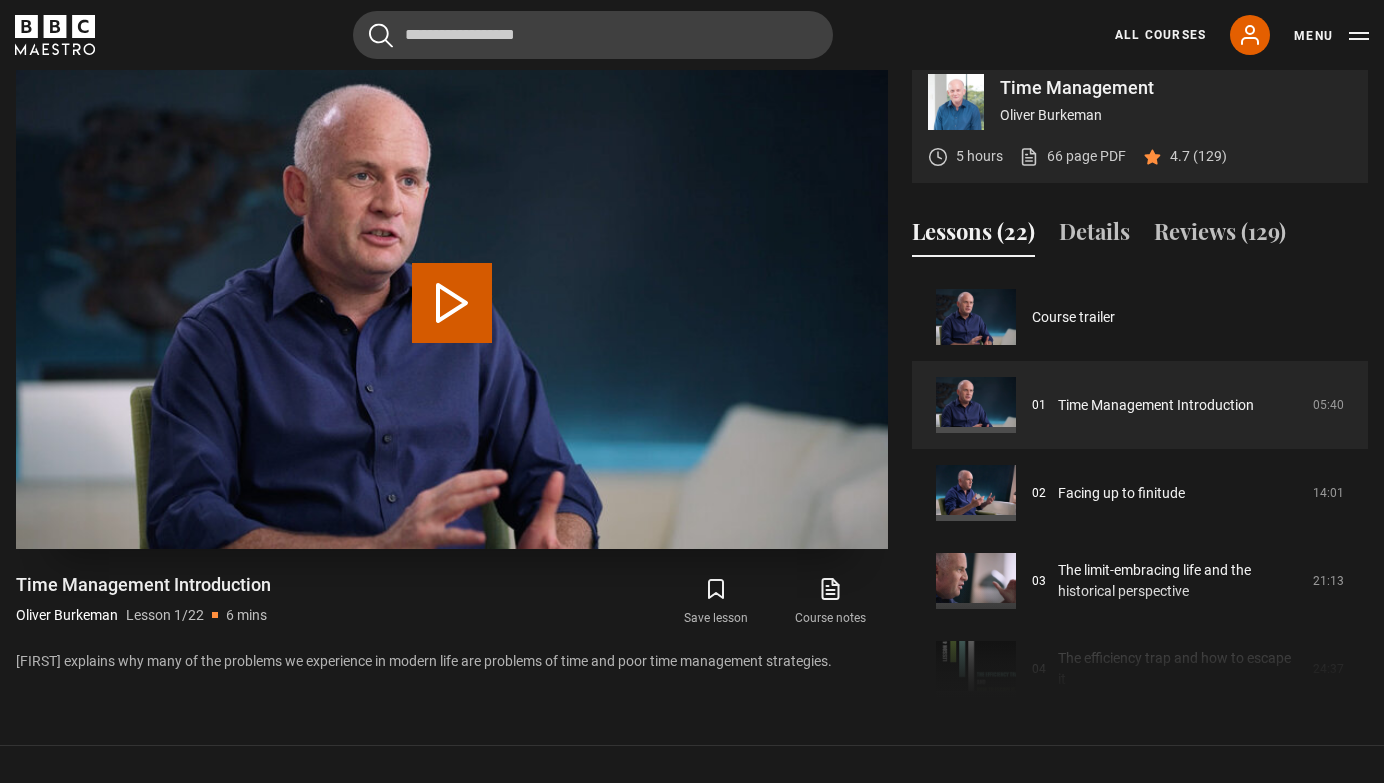 click on "Play Lesson Time Management Introduction" at bounding box center (452, 303) 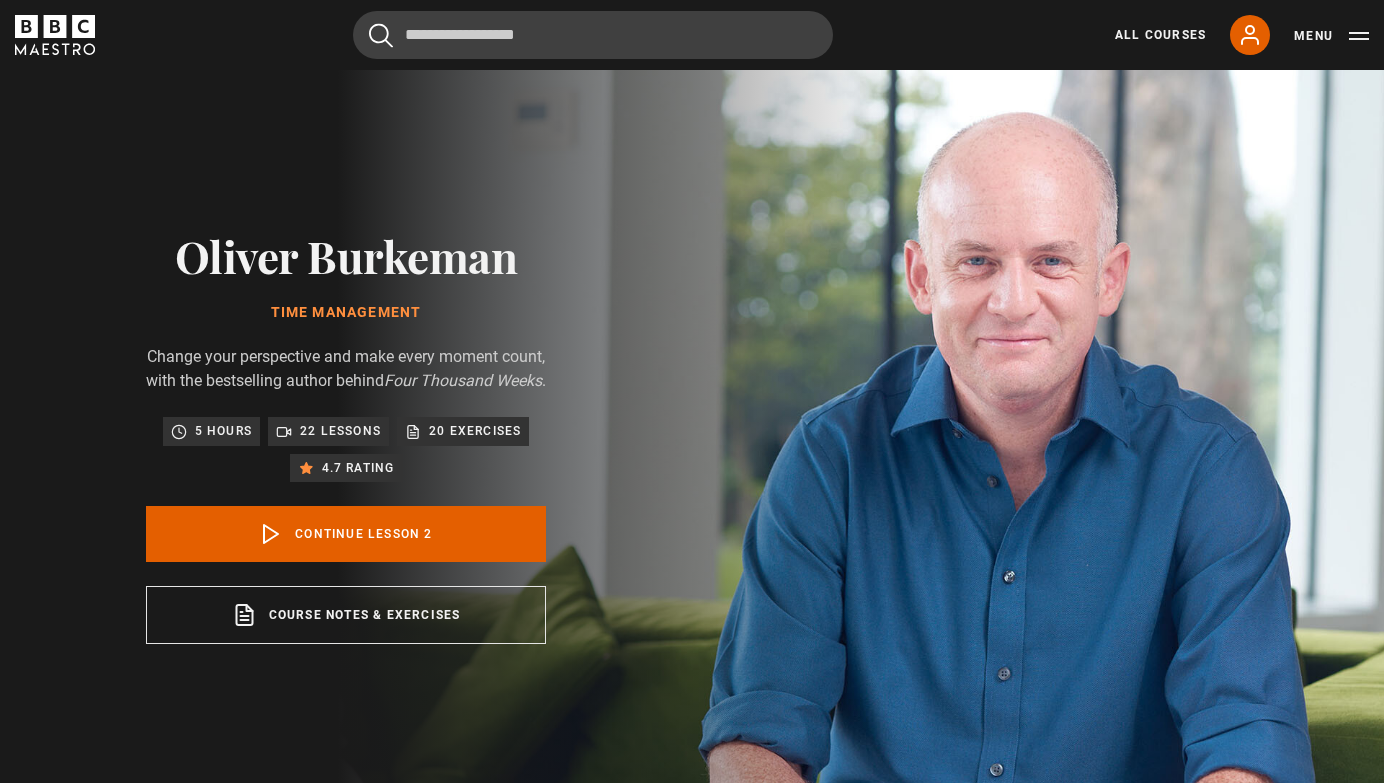 scroll, scrollTop: 826, scrollLeft: 0, axis: vertical 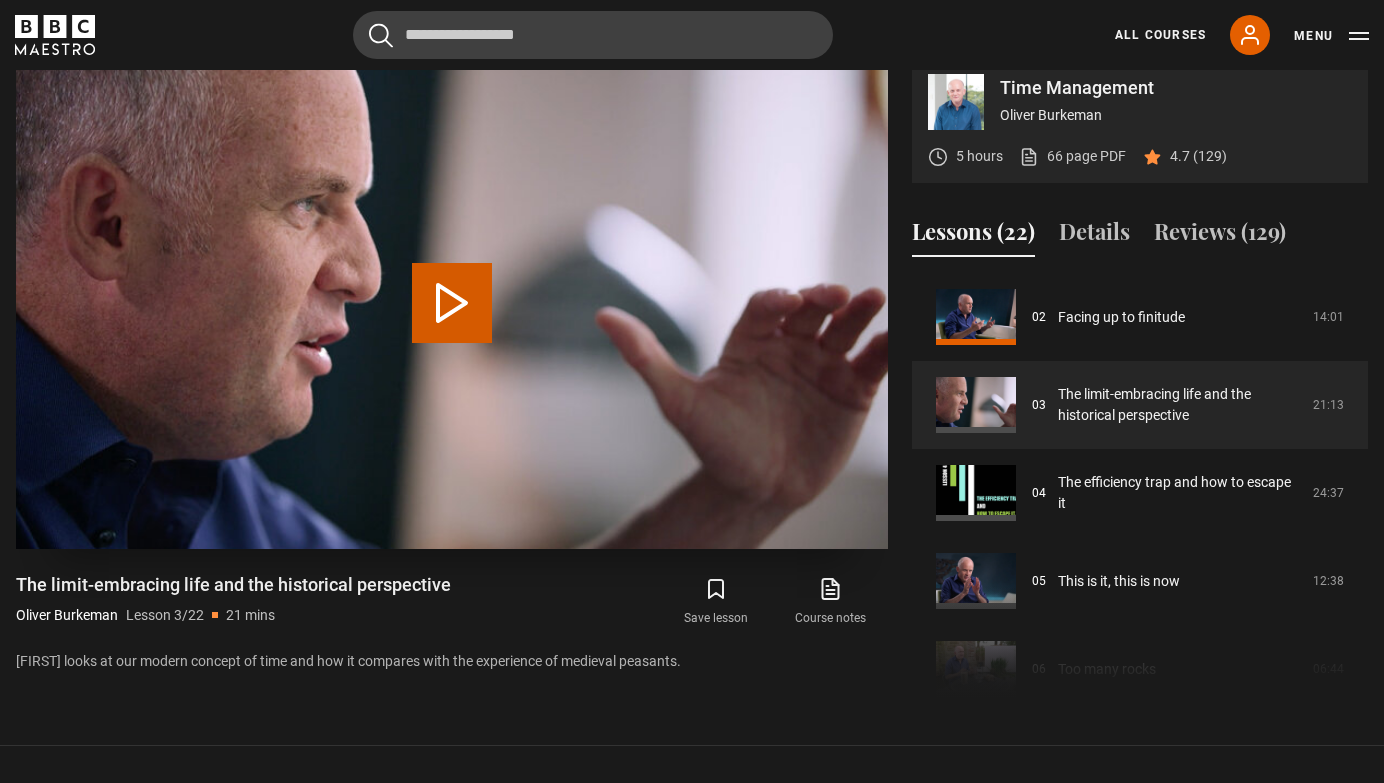 click on "Play Lesson The limit-embracing life and the historical perspective" at bounding box center (452, 303) 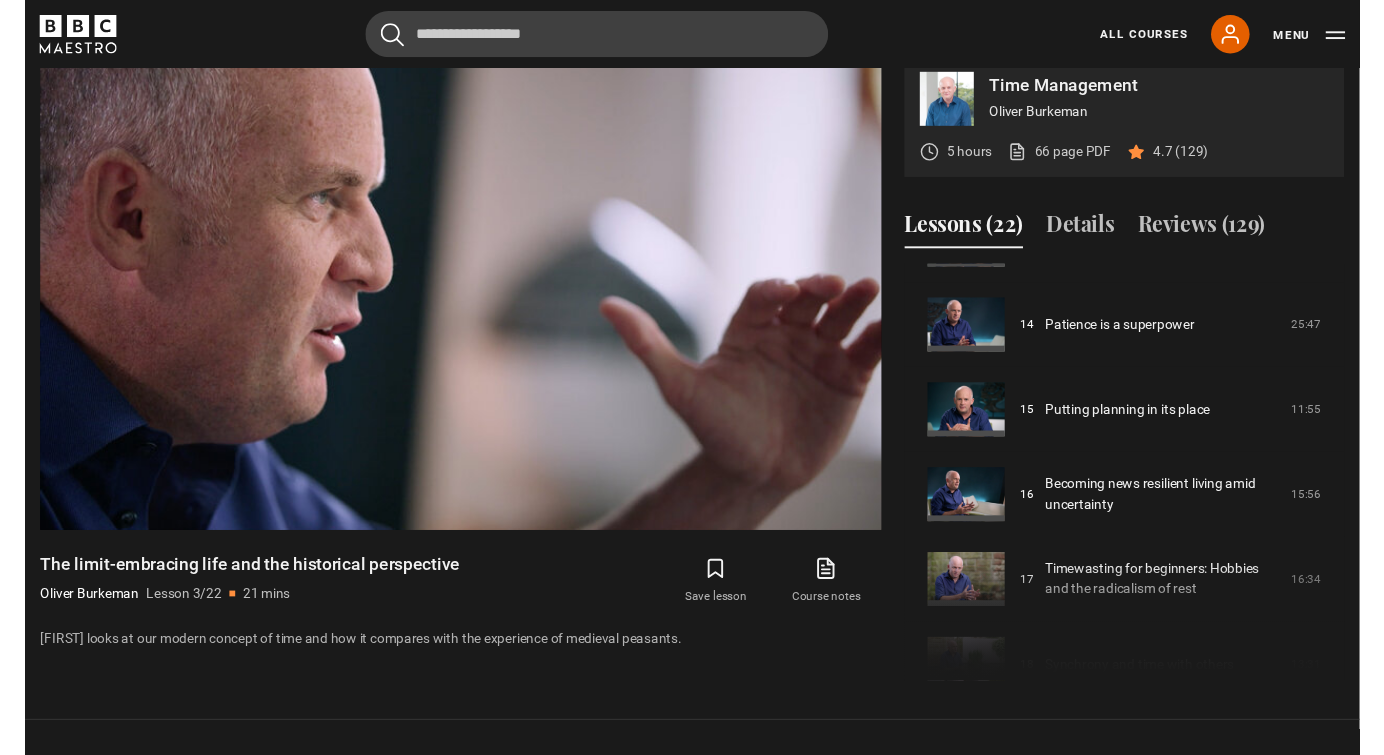 scroll, scrollTop: 0, scrollLeft: 0, axis: both 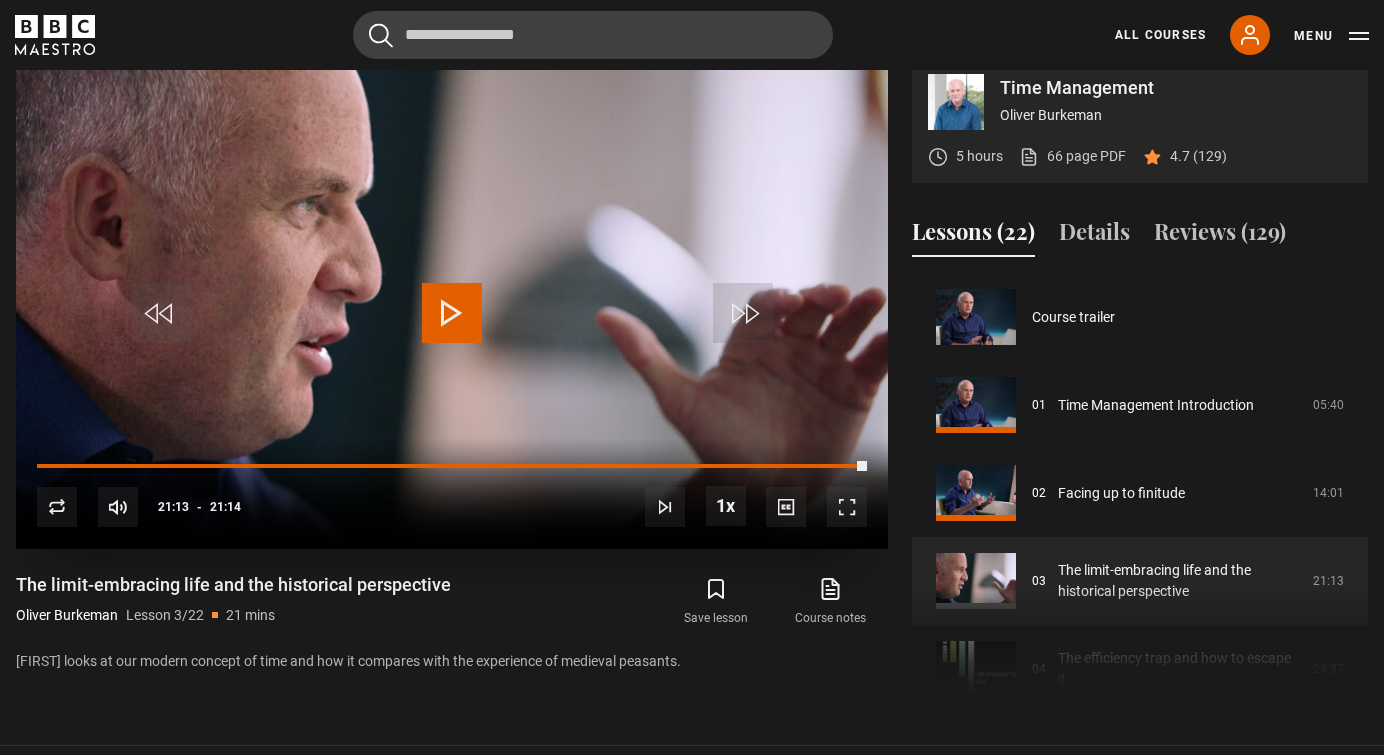 click at bounding box center [452, 313] 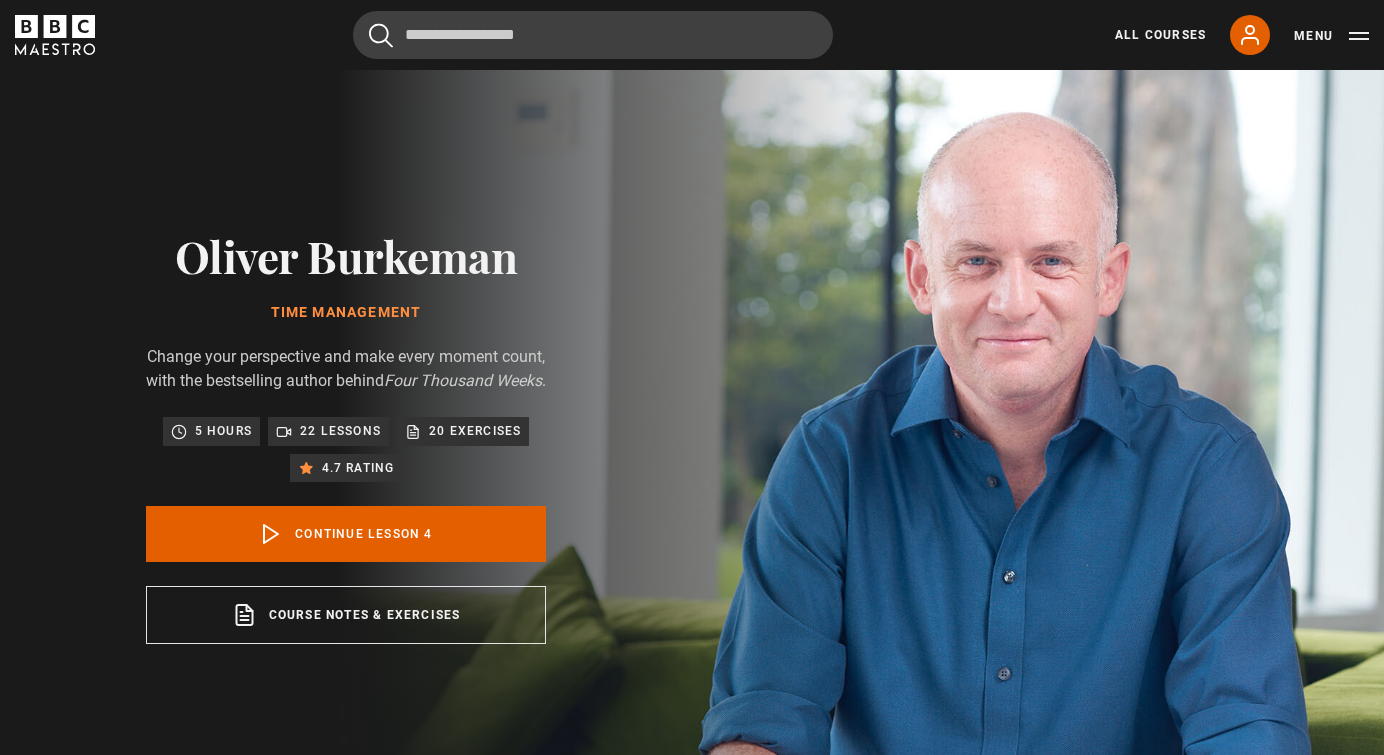 scroll, scrollTop: 826, scrollLeft: 0, axis: vertical 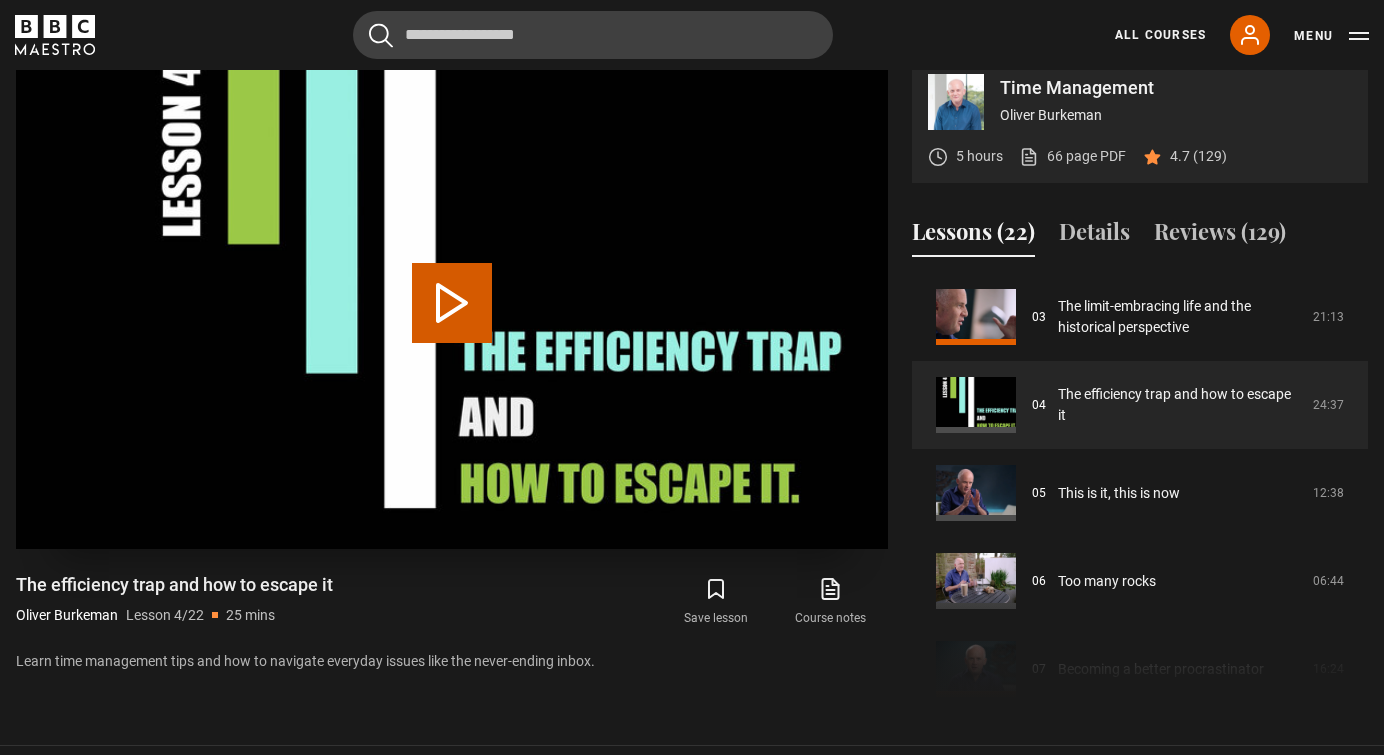 click on "Play Lesson The efficiency trap and how to escape it" at bounding box center (452, 303) 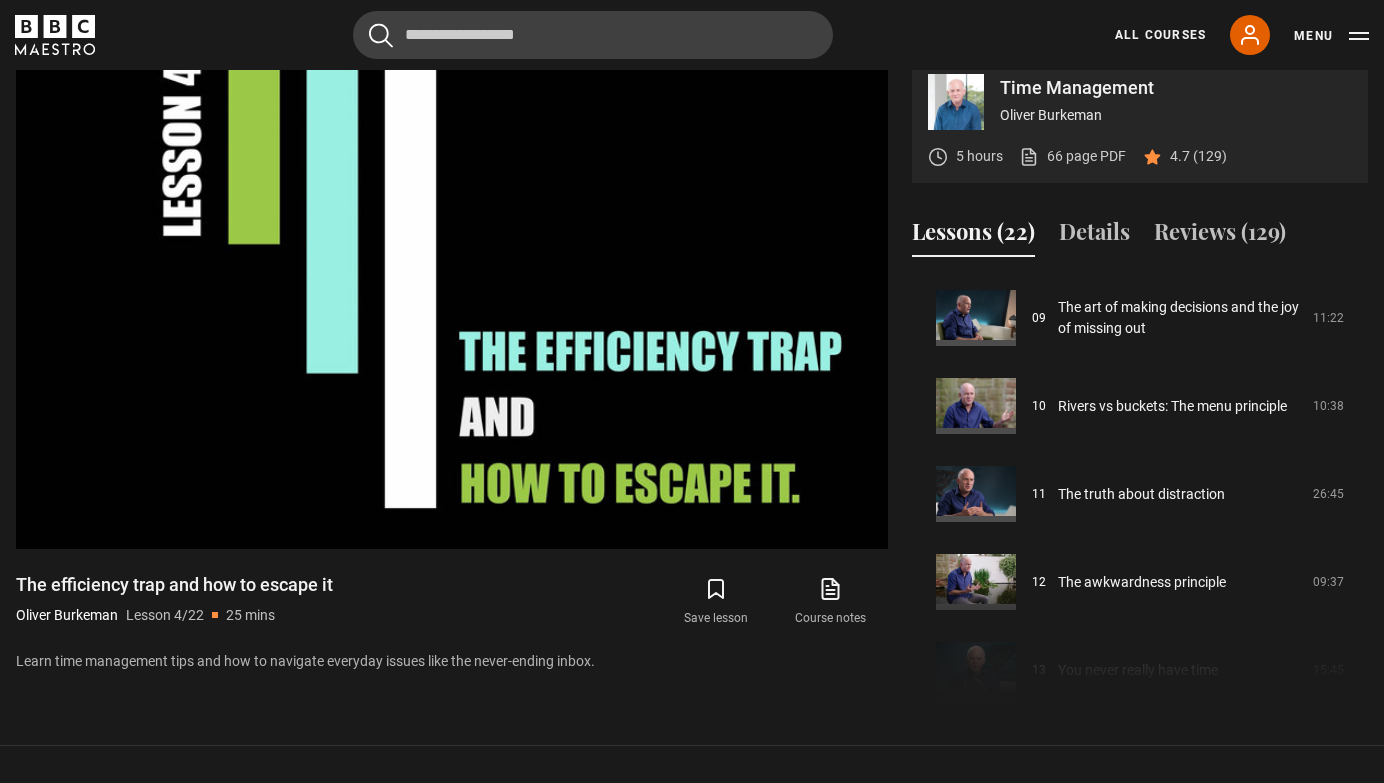 scroll, scrollTop: 796, scrollLeft: 0, axis: vertical 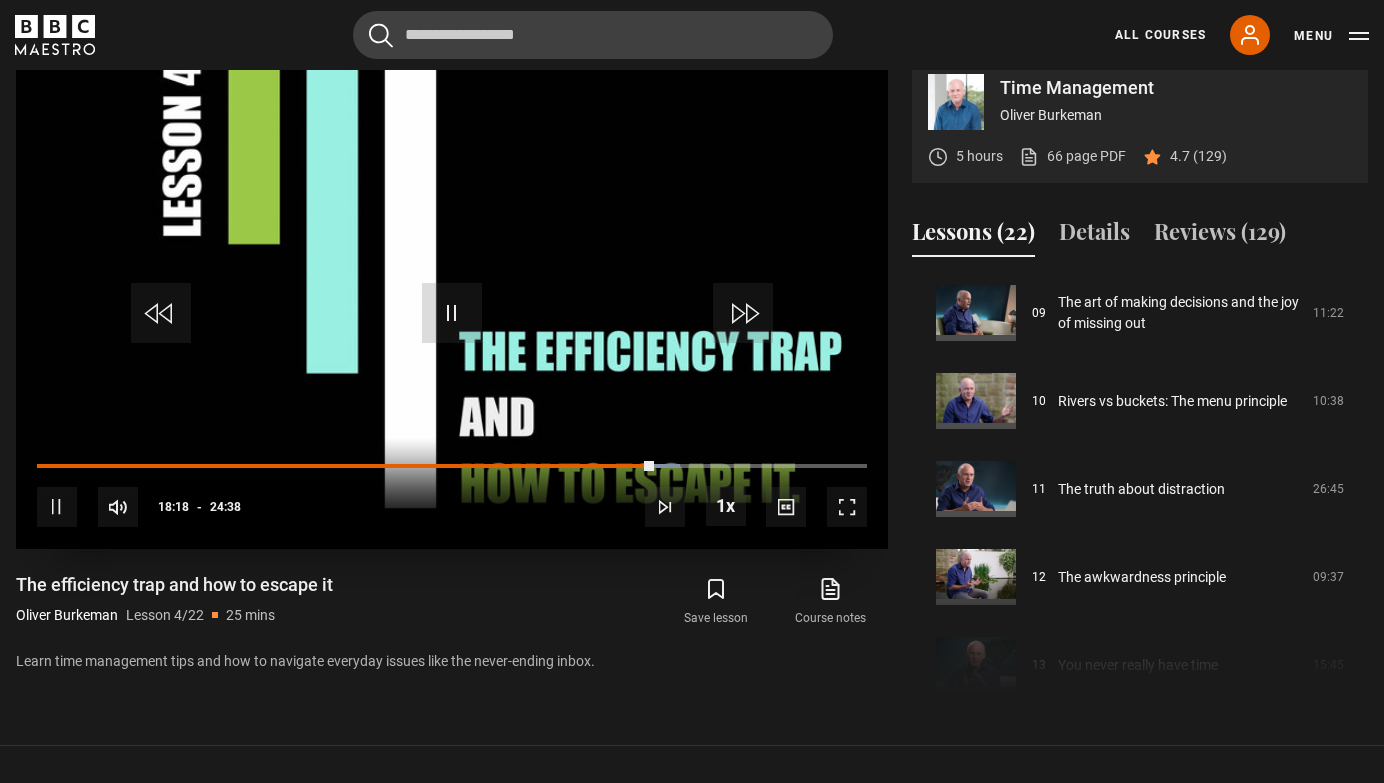 click on "10s Skip Back 10 seconds Pause 10s Skip Forward 10 seconds Loaded :  77.45% 16:05 18:19 Pause Mute Current Time  18:18 - Duration  24:38
Oliver Burkeman
Lesson 4
The efficiency trap and how to escape it
1x Playback Rate 2x 1.5x 1x , selected 0.5x Captions captions off , selected English  Captions" at bounding box center (452, 493) 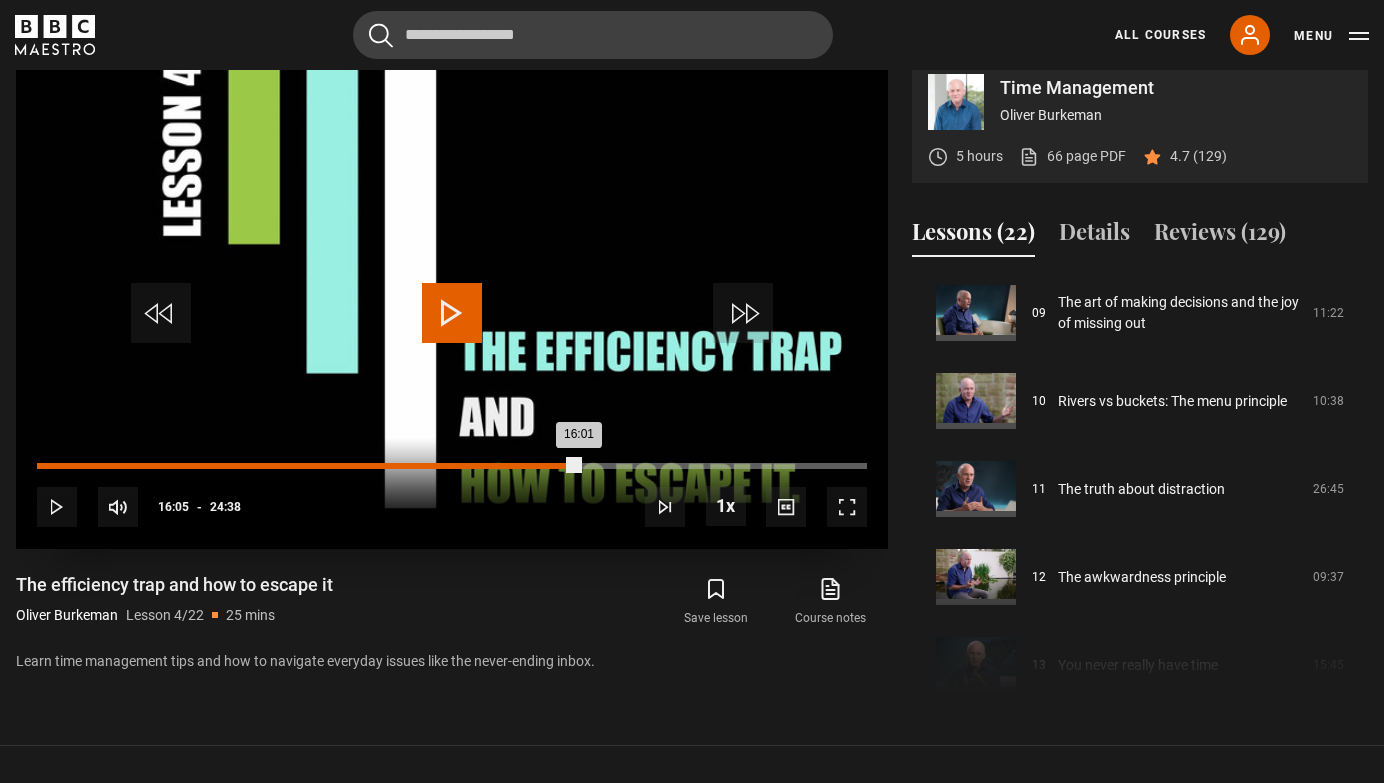 drag, startPoint x: 651, startPoint y: 485, endPoint x: 578, endPoint y: 486, distance: 73.00685 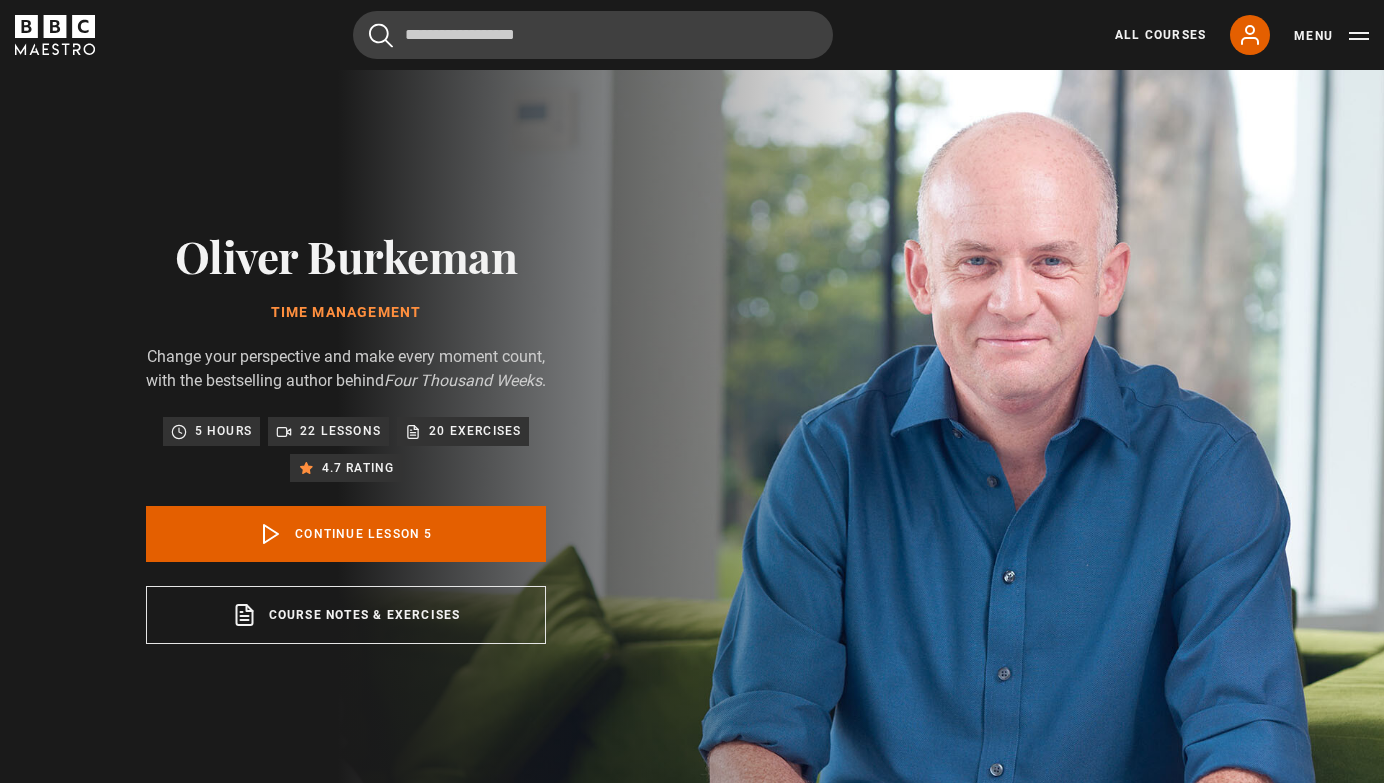 scroll, scrollTop: 826, scrollLeft: 0, axis: vertical 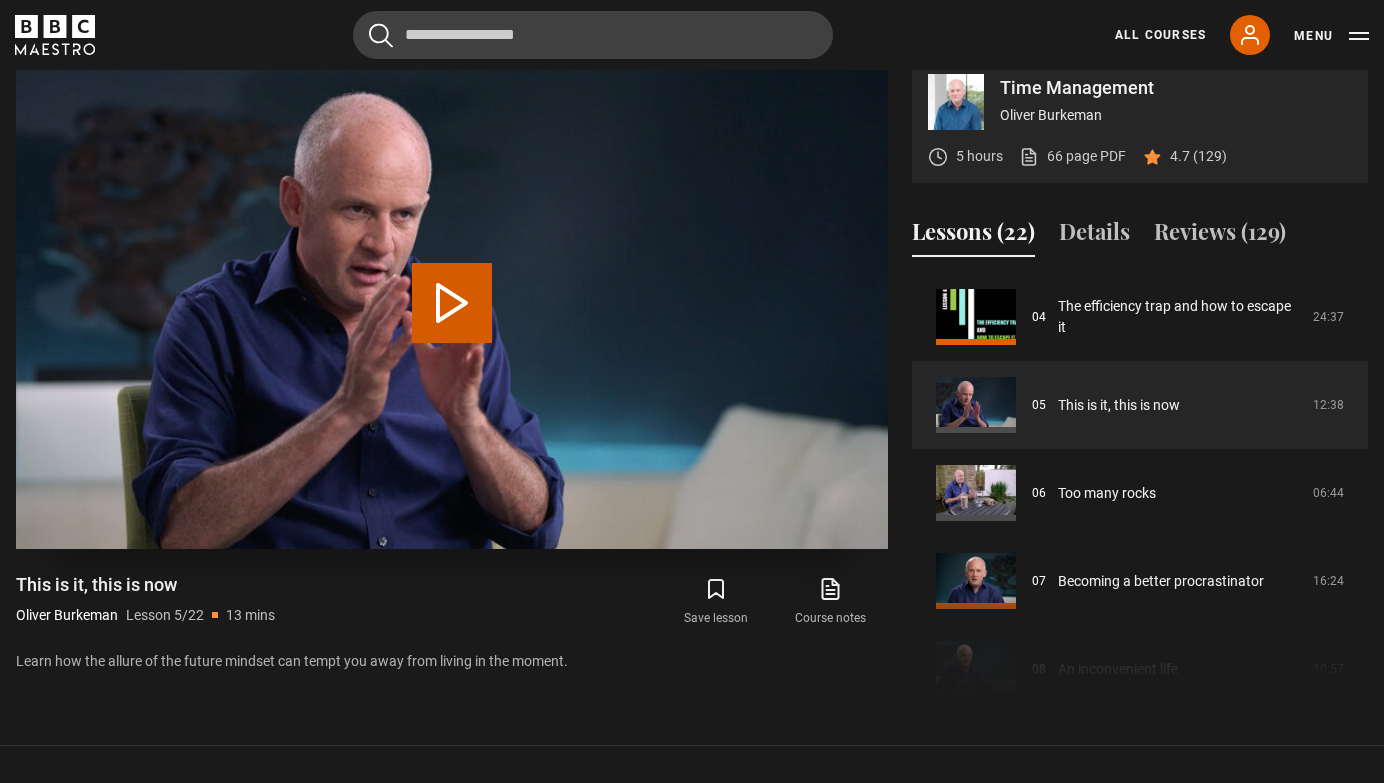 click on "Play Lesson This is it, this is now" at bounding box center (452, 303) 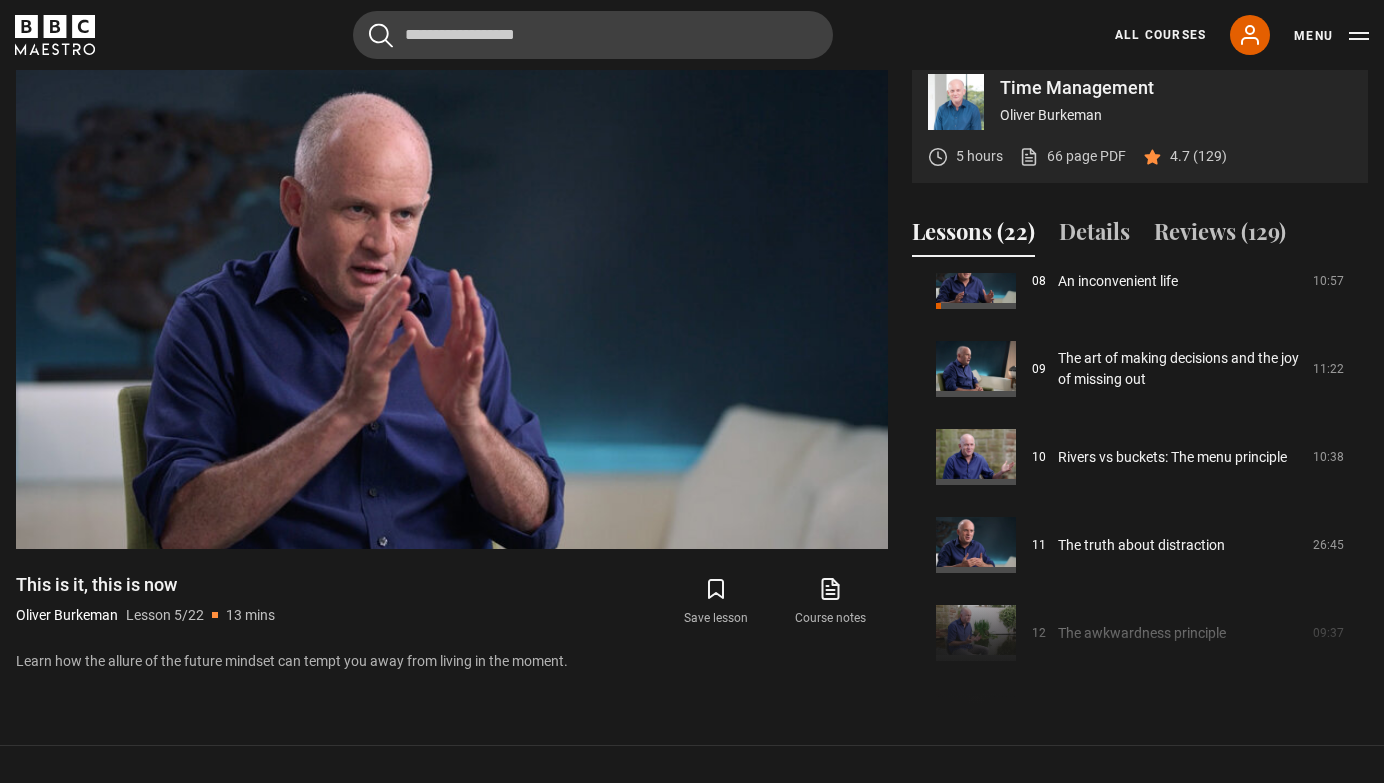 scroll, scrollTop: 754, scrollLeft: 0, axis: vertical 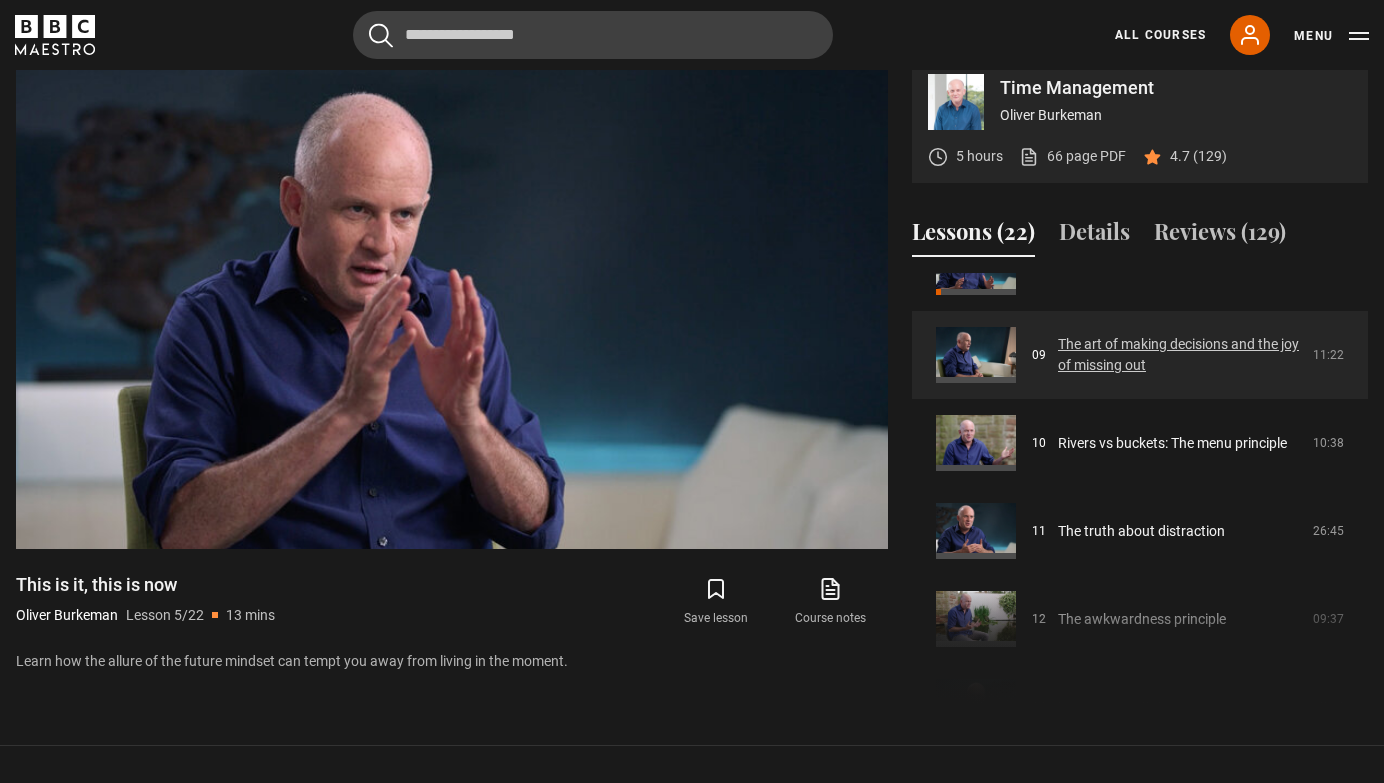 click on "The art of making decisions and the joy of missing out" at bounding box center [1179, 355] 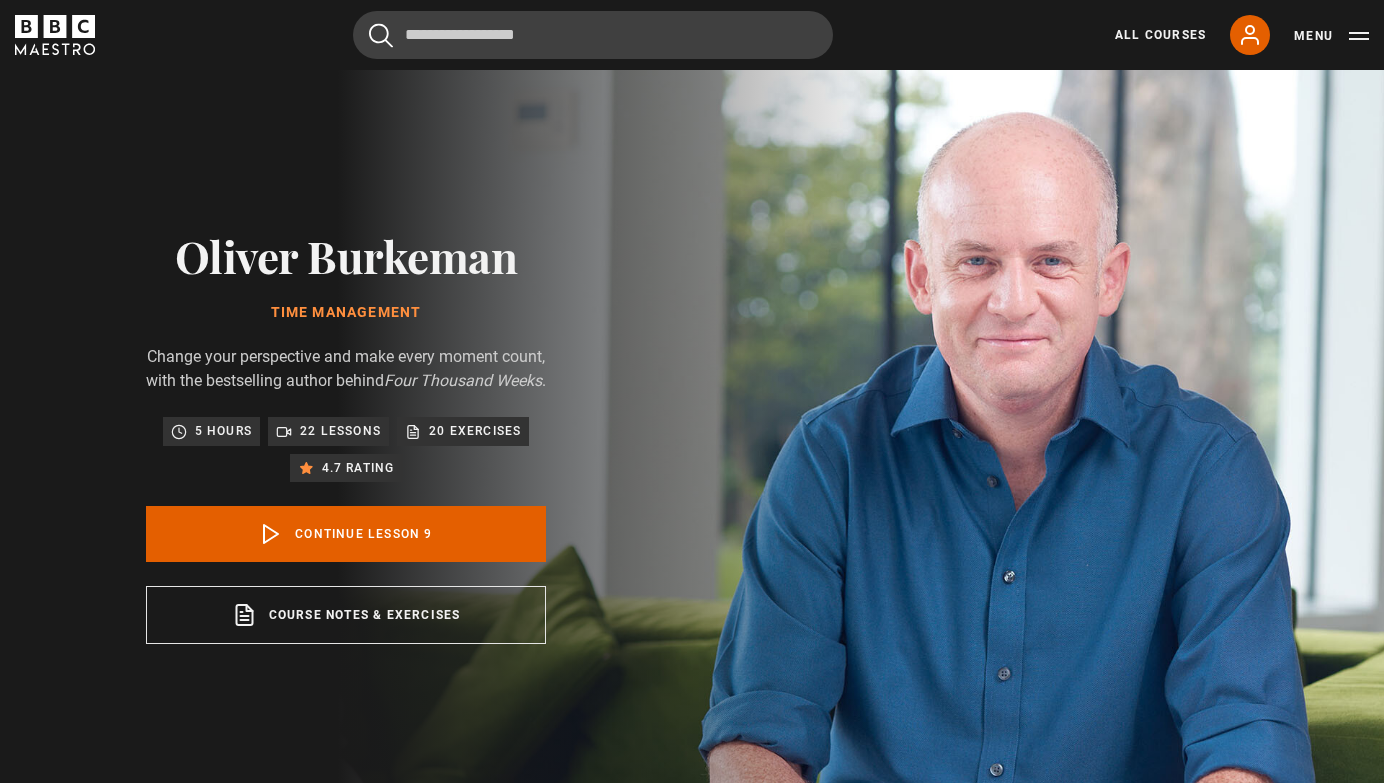scroll, scrollTop: 826, scrollLeft: 0, axis: vertical 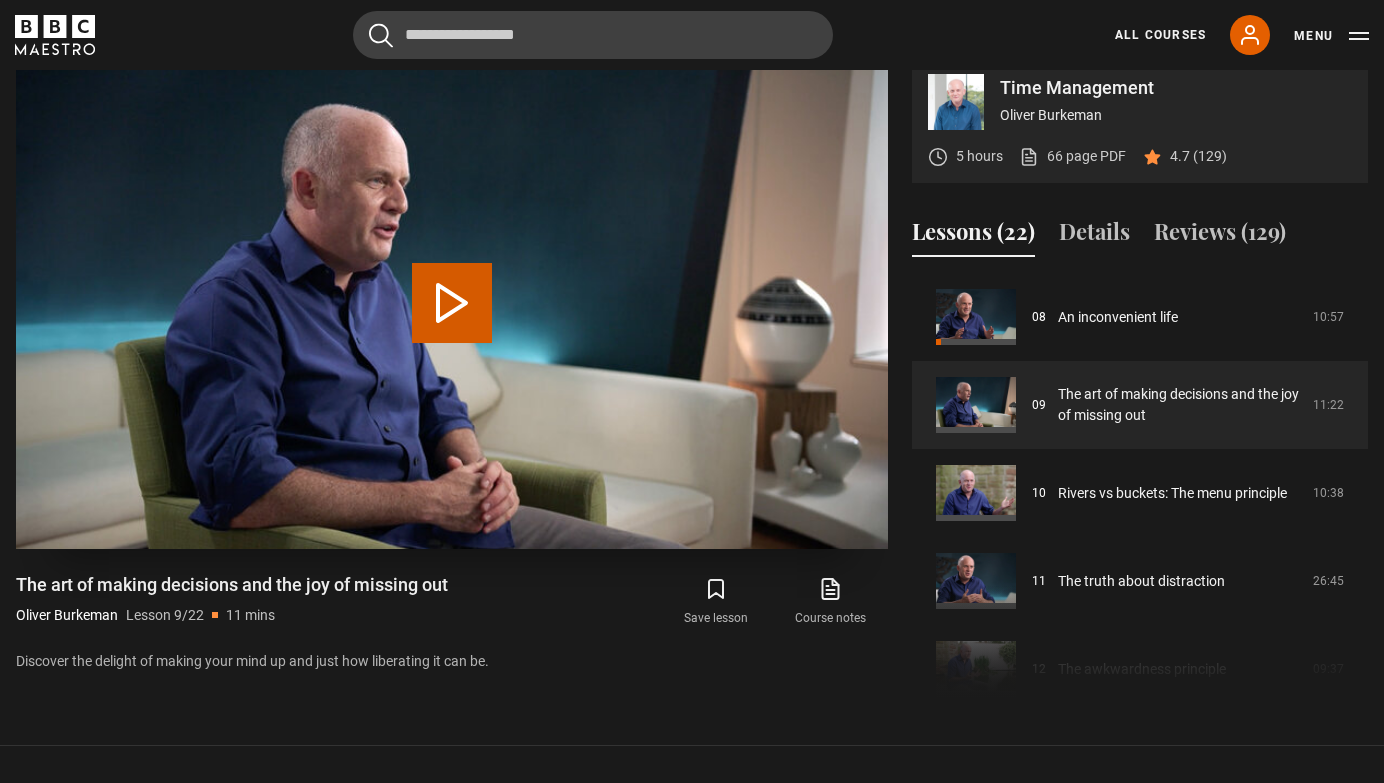 click on "Play Lesson The art of making decisions and the joy of missing out" at bounding box center (452, 303) 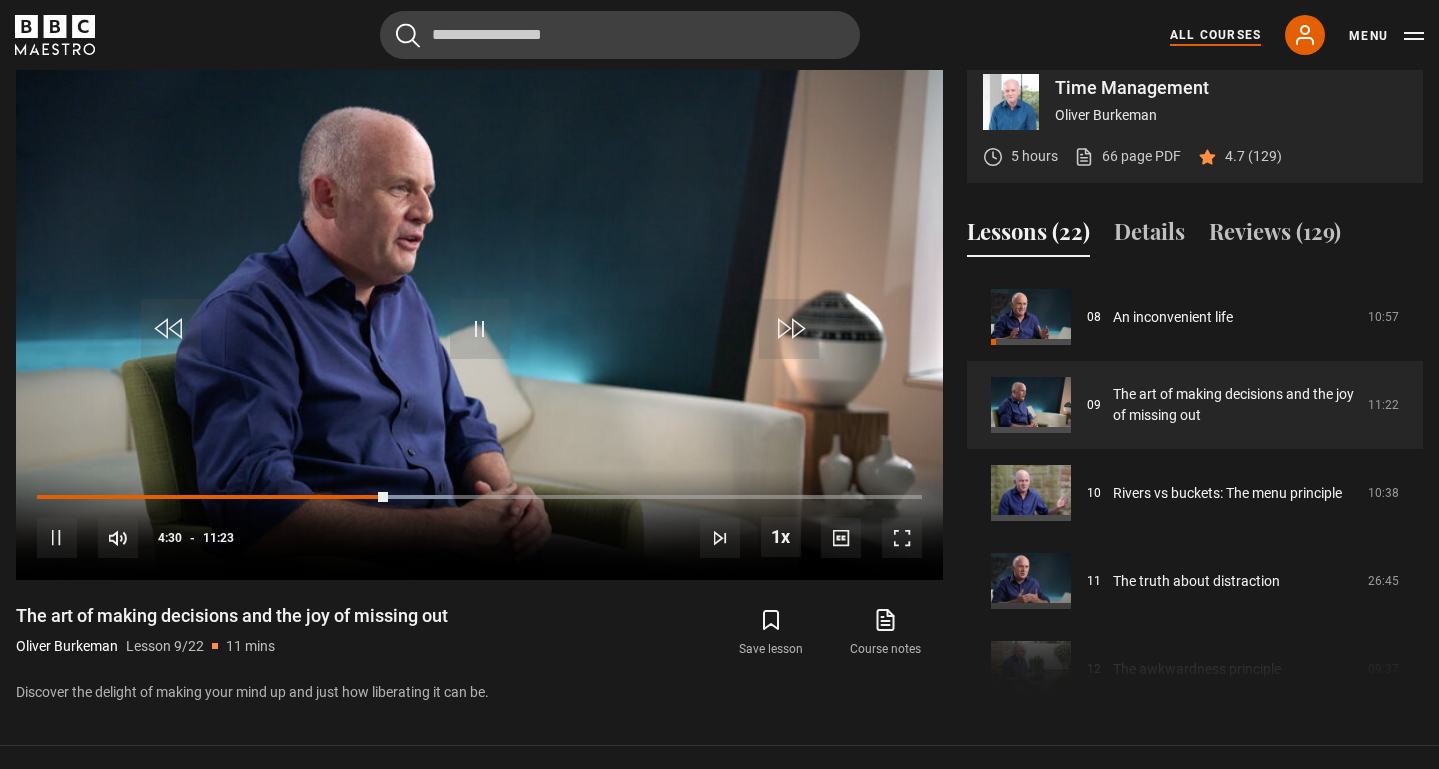 click on "All Courses" at bounding box center [1215, 35] 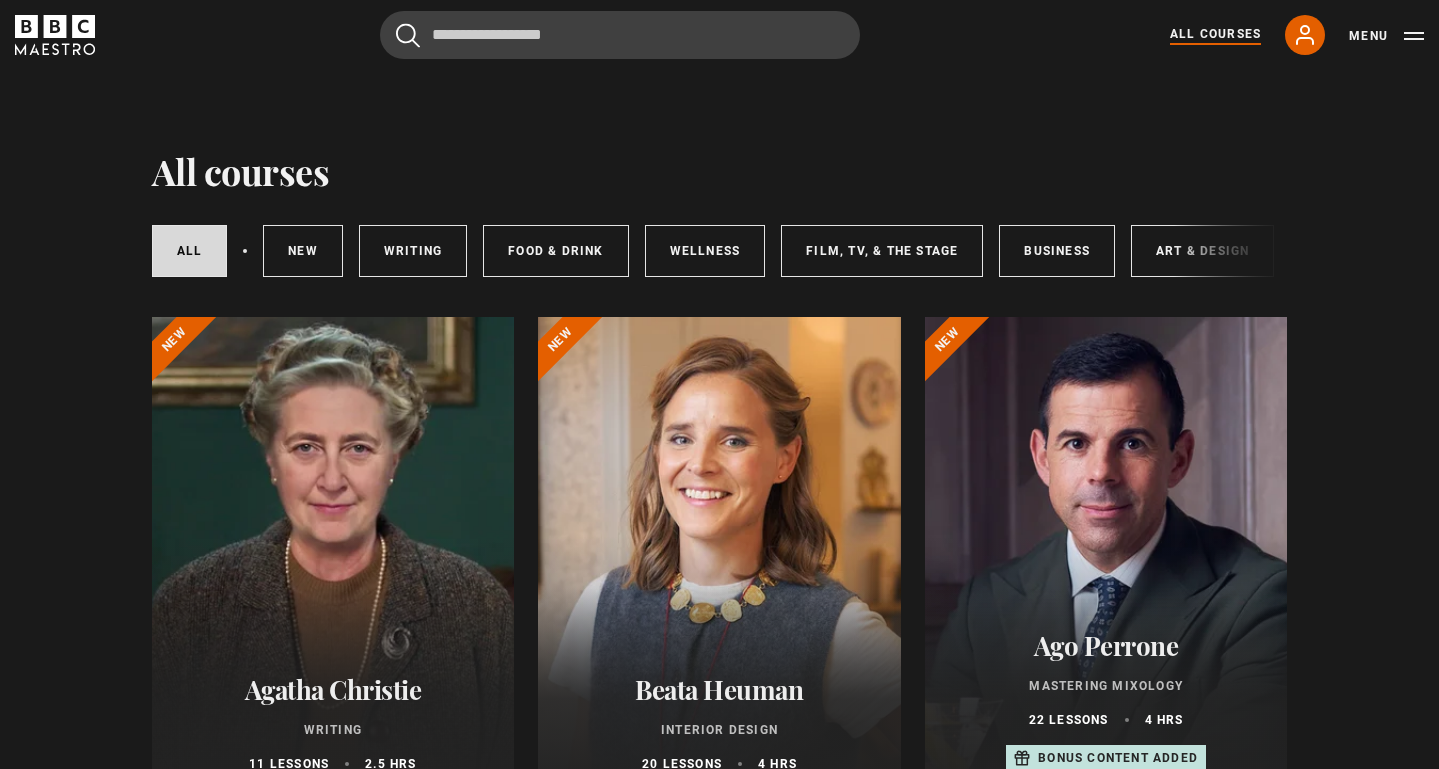 scroll, scrollTop: 0, scrollLeft: 0, axis: both 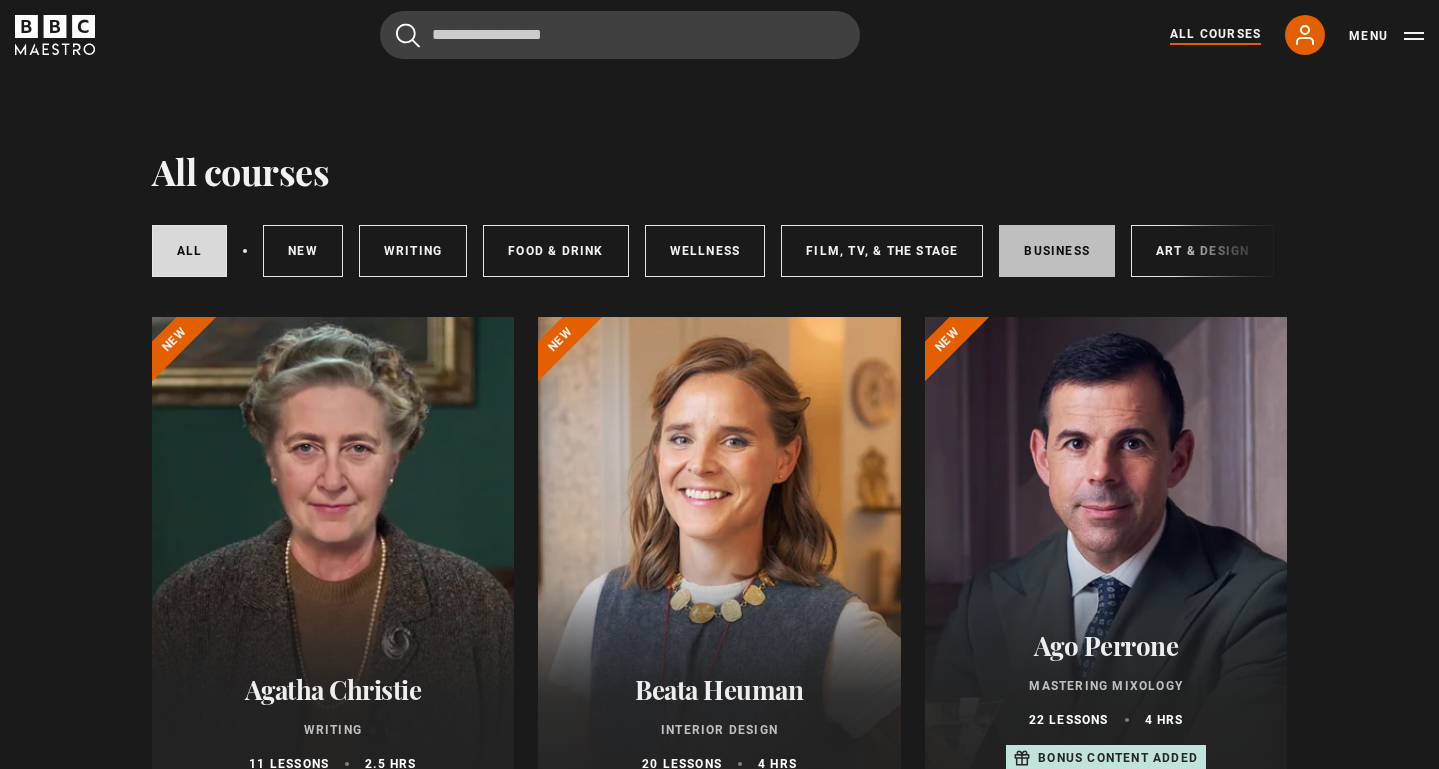 click on "Business" at bounding box center [1057, 251] 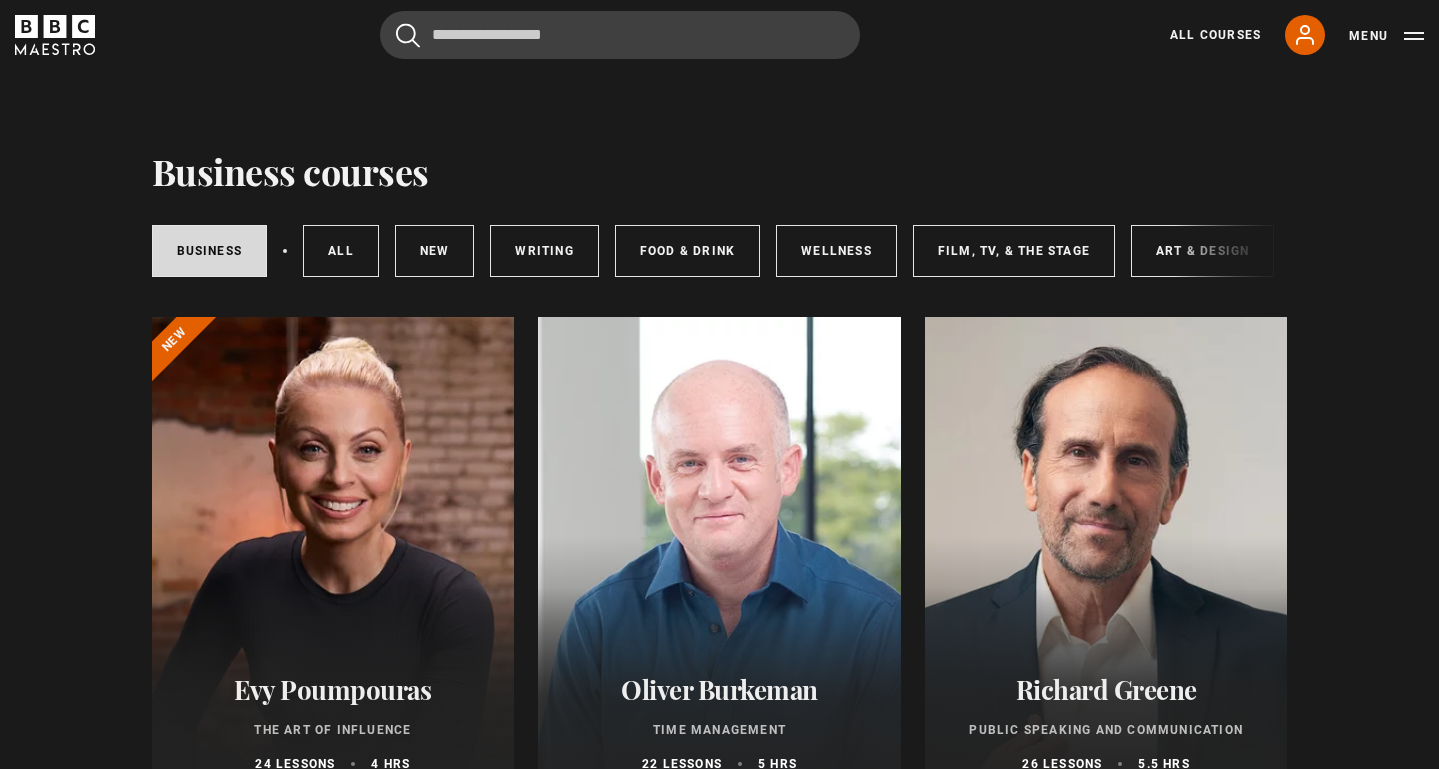 scroll, scrollTop: 0, scrollLeft: 0, axis: both 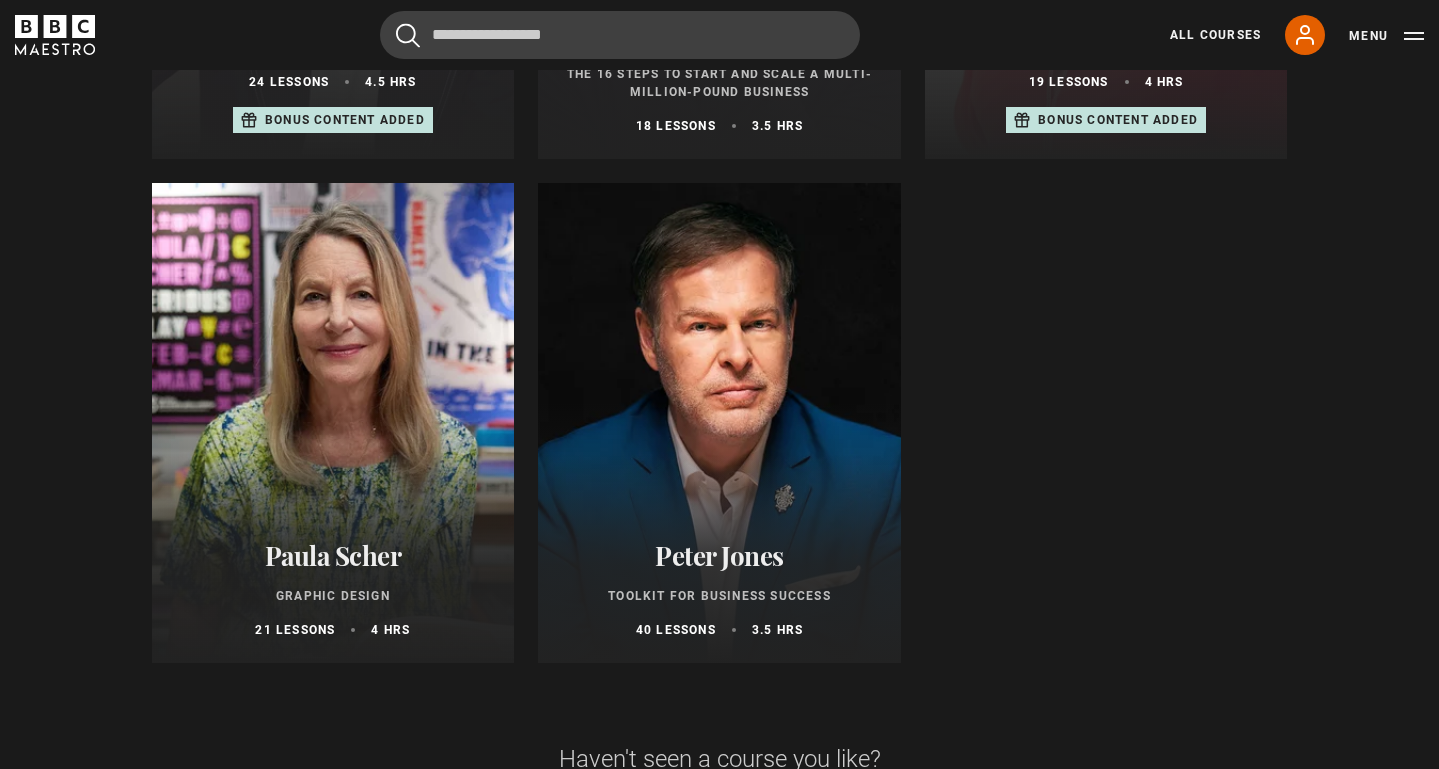 click at bounding box center (333, 423) 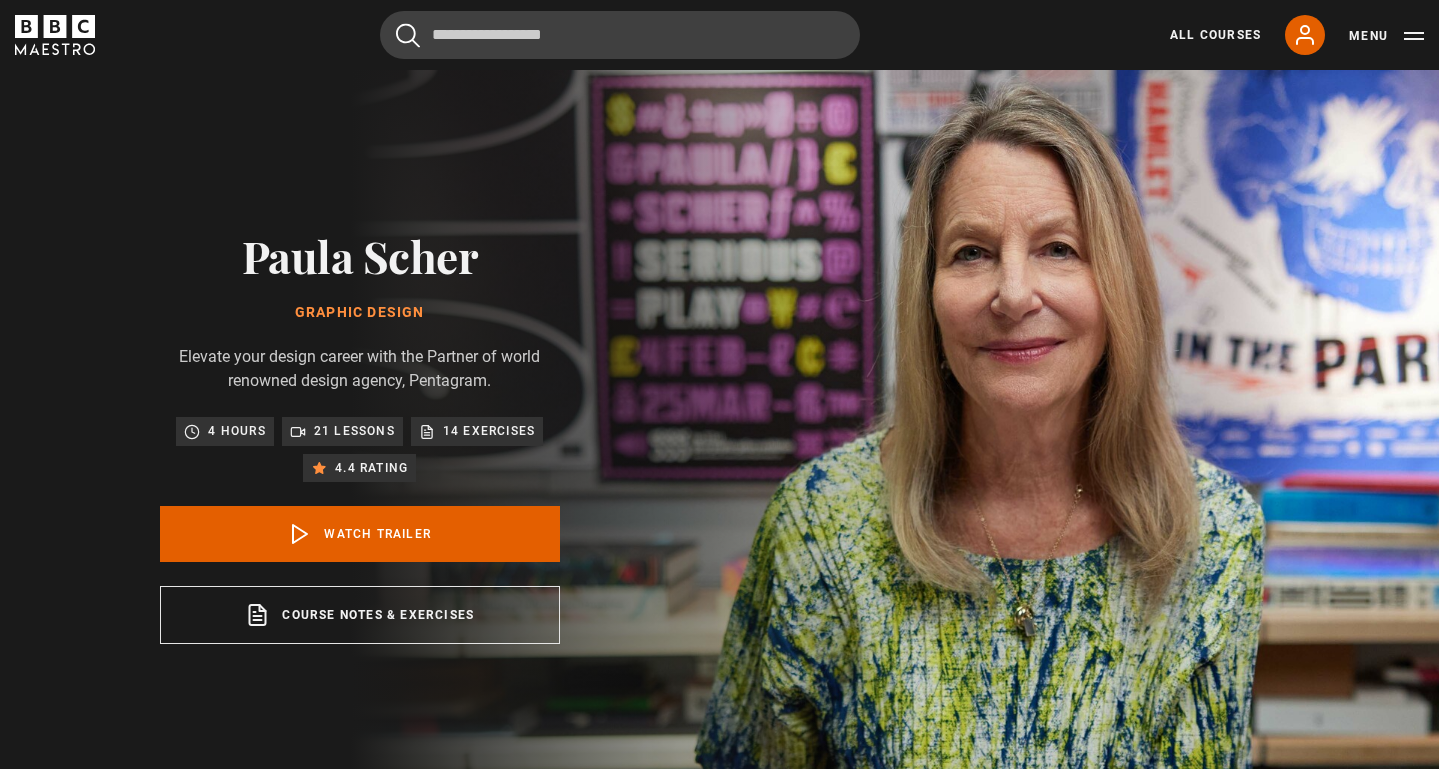 scroll, scrollTop: 0, scrollLeft: 0, axis: both 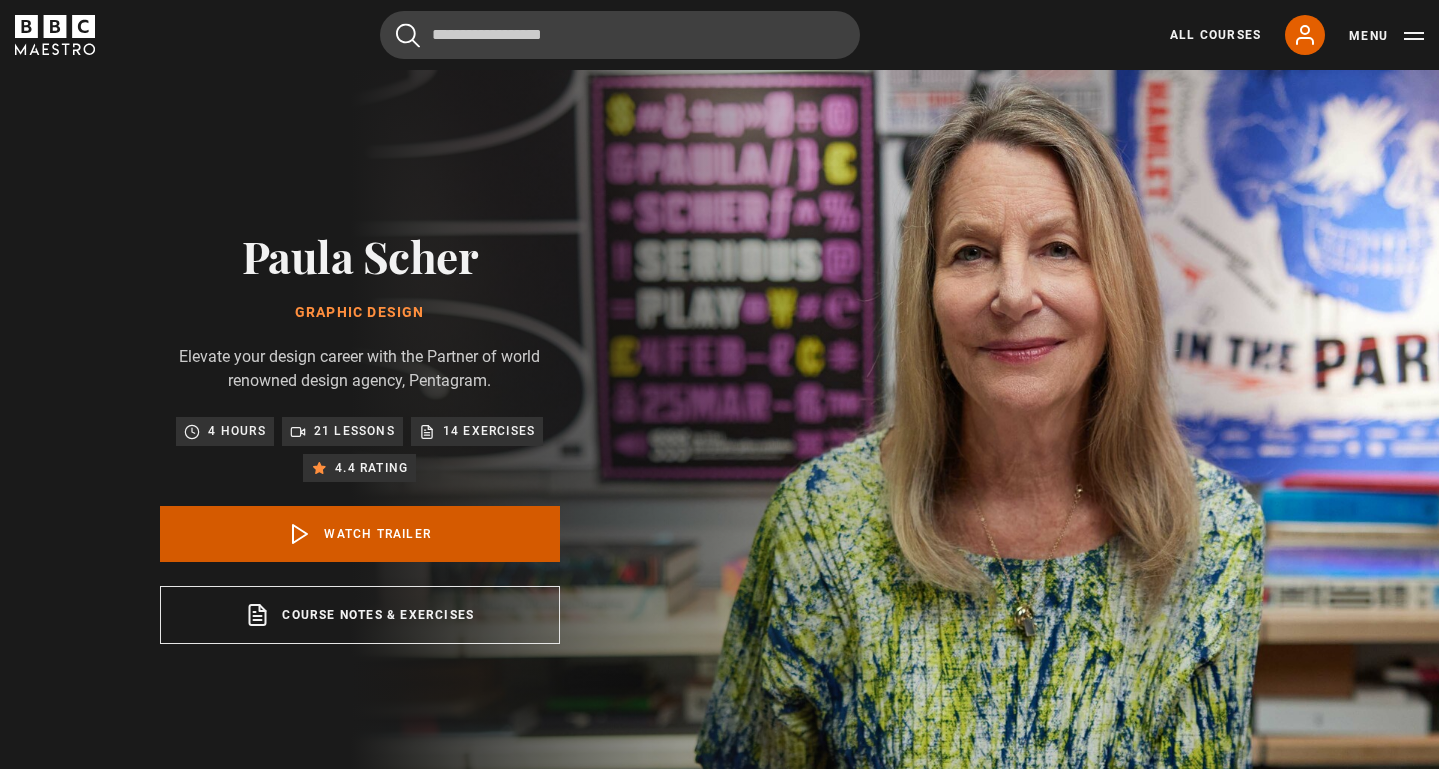 click on "Watch Trailer" at bounding box center [360, 534] 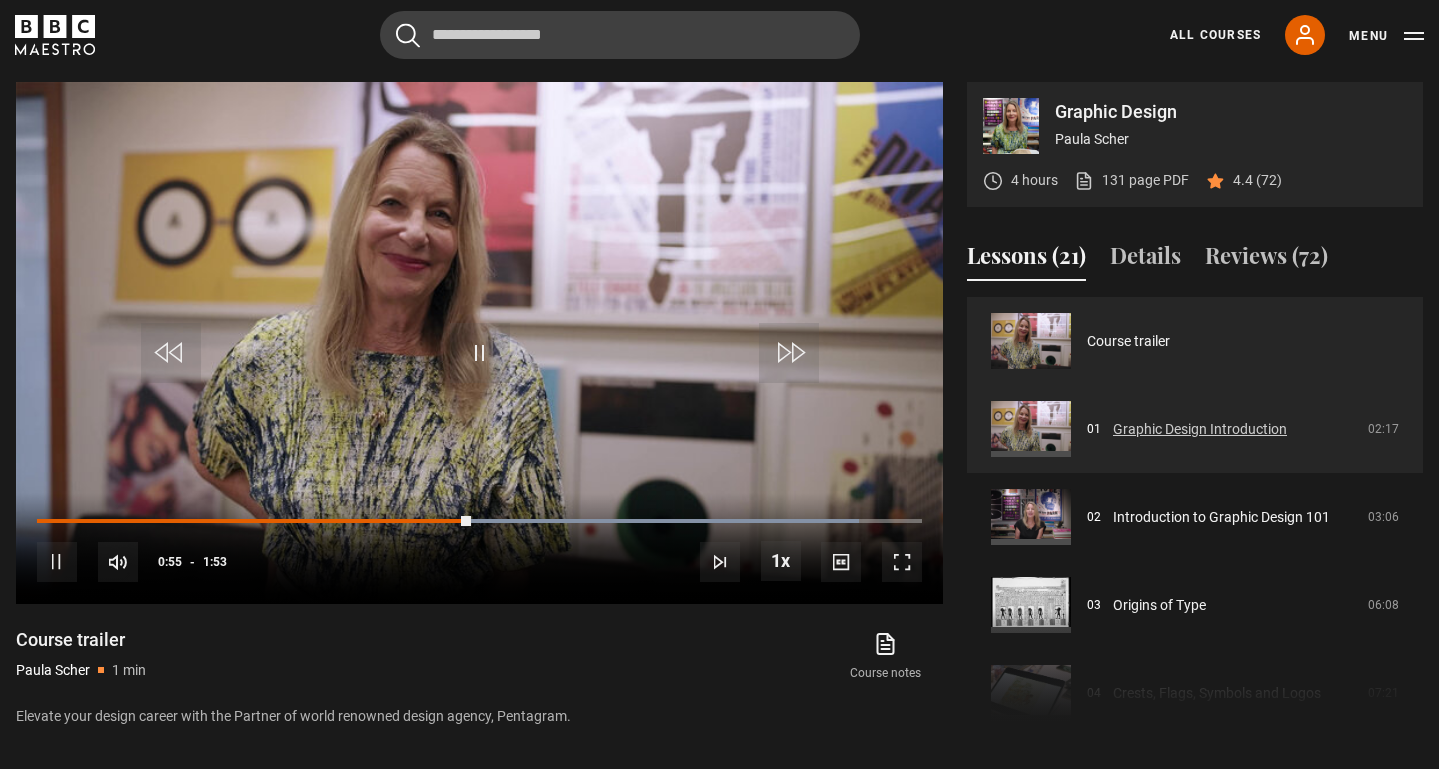 click on "Graphic Design Introduction" at bounding box center (1200, 429) 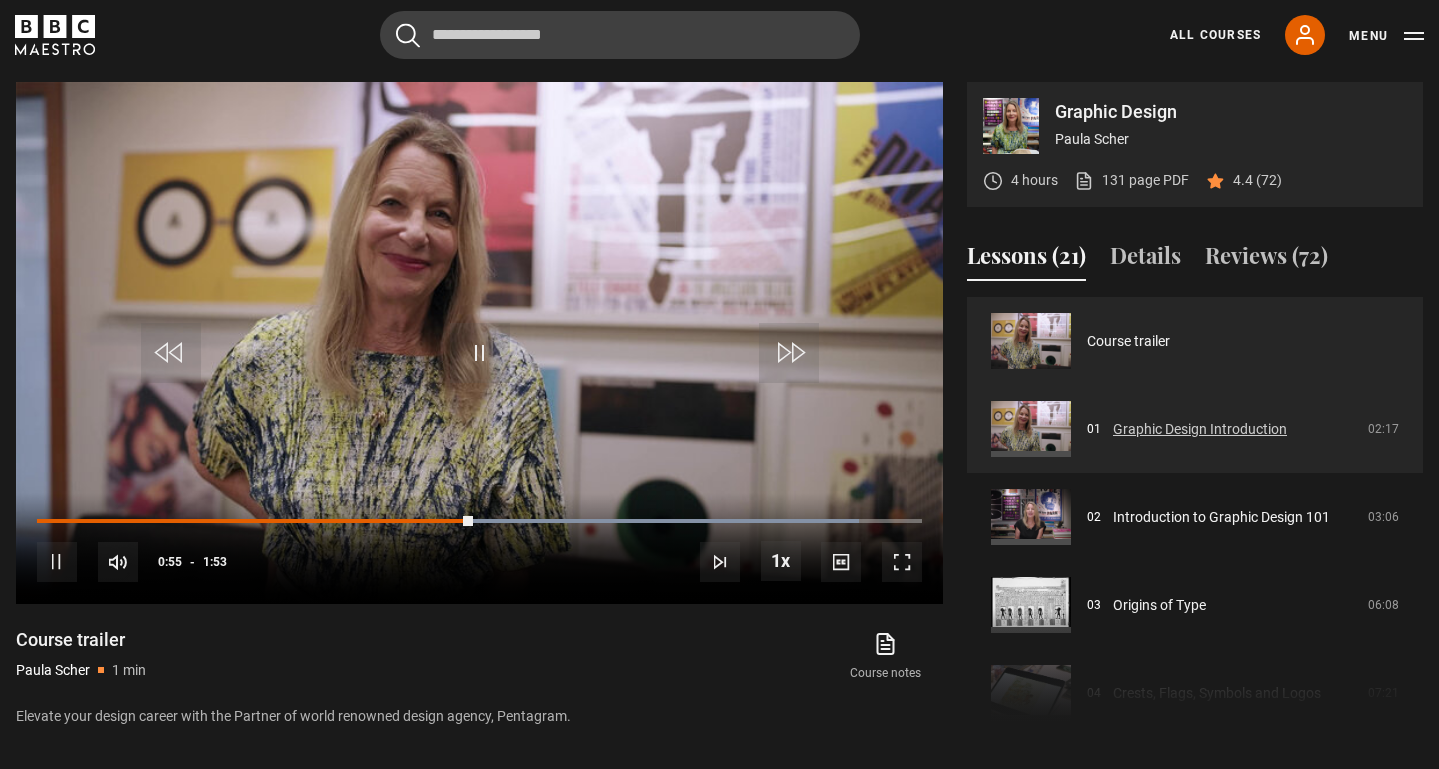 click on "Graphic Design Introduction" at bounding box center [1200, 429] 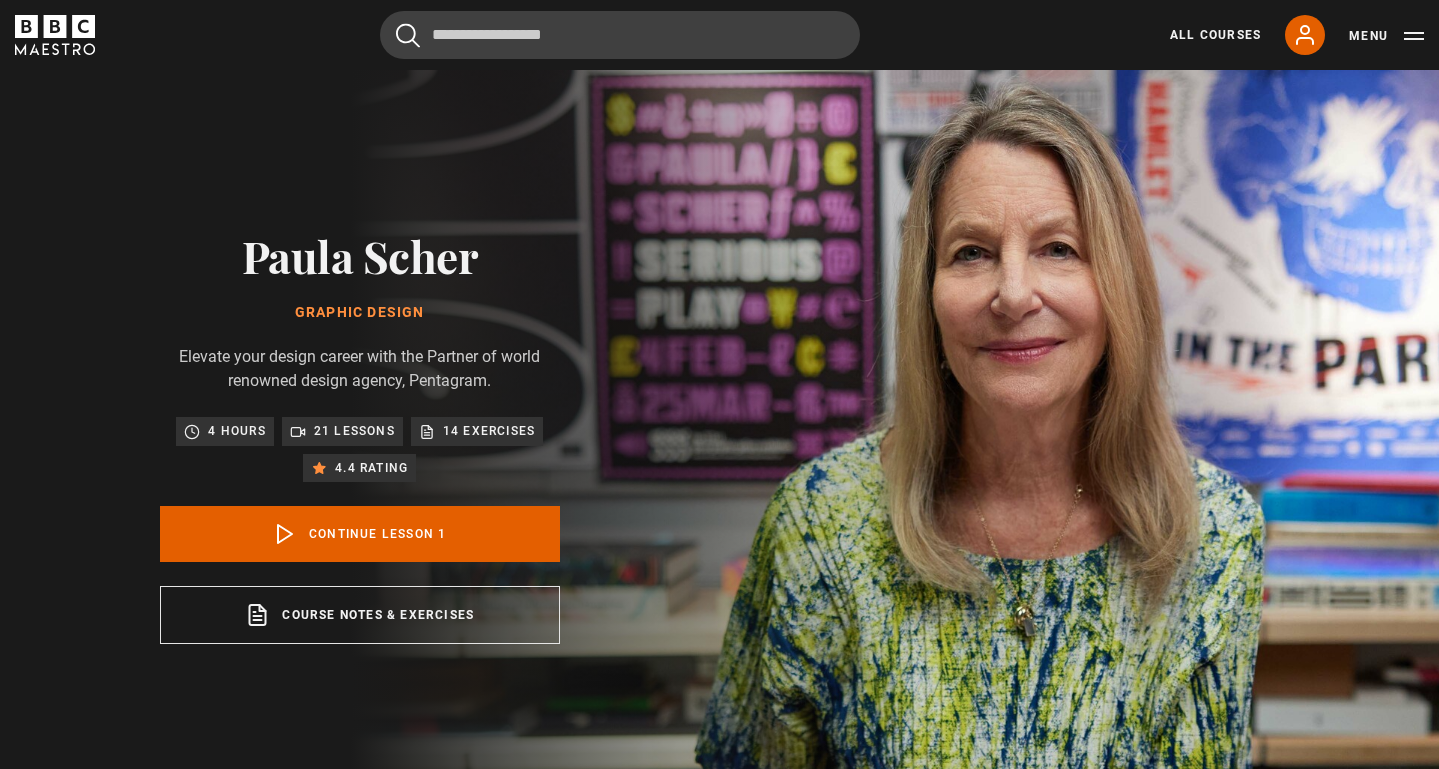 scroll, scrollTop: 802, scrollLeft: 0, axis: vertical 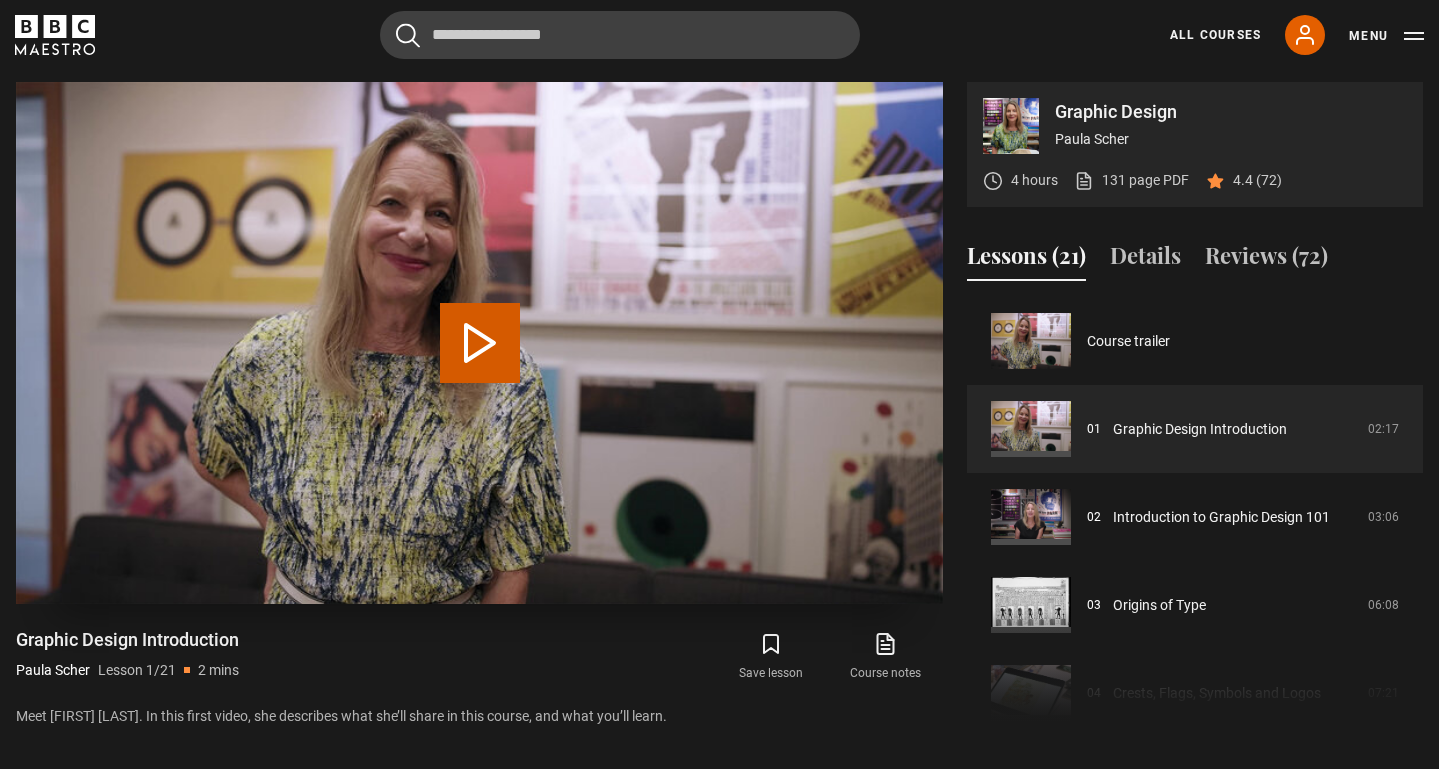 click on "Play Lesson Graphic Design Introduction" at bounding box center (480, 343) 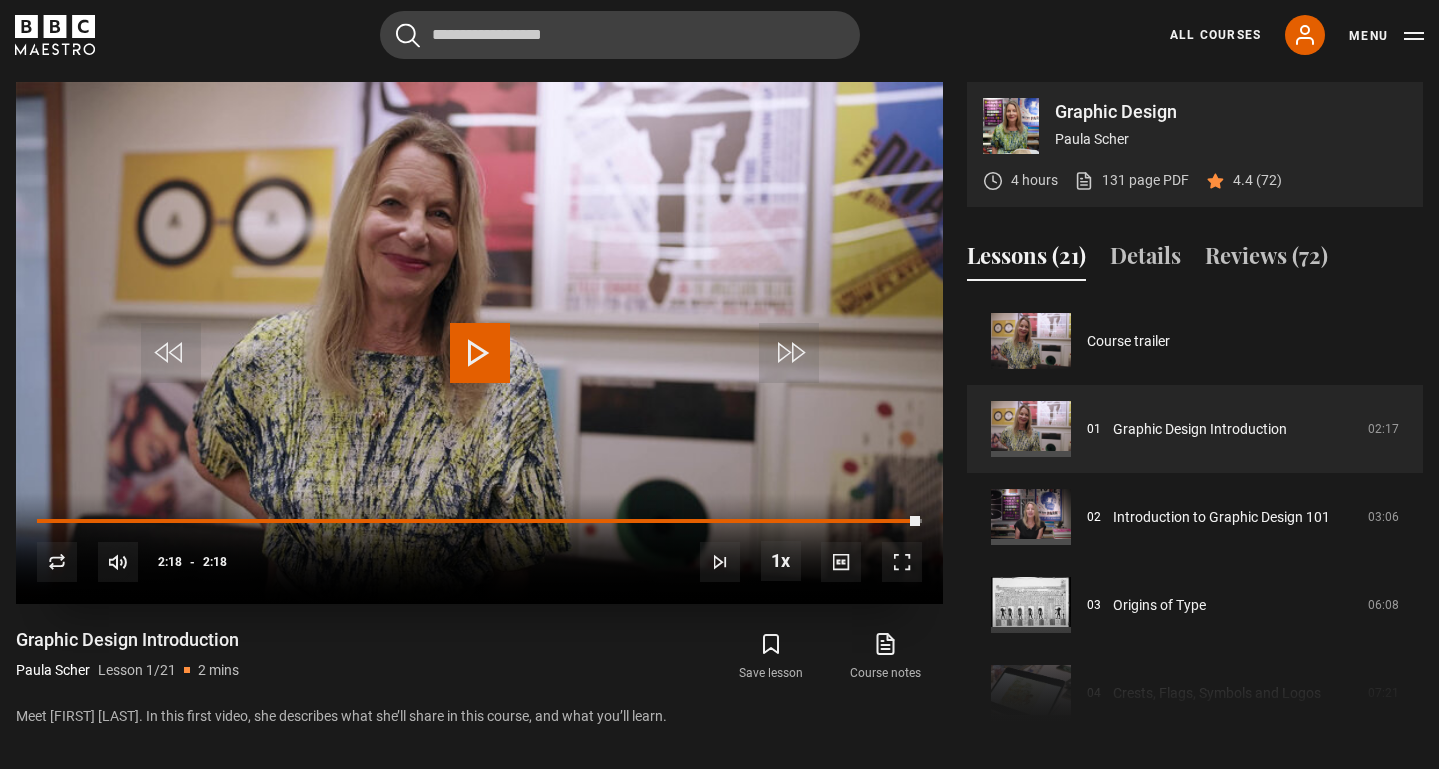 click at bounding box center (480, 353) 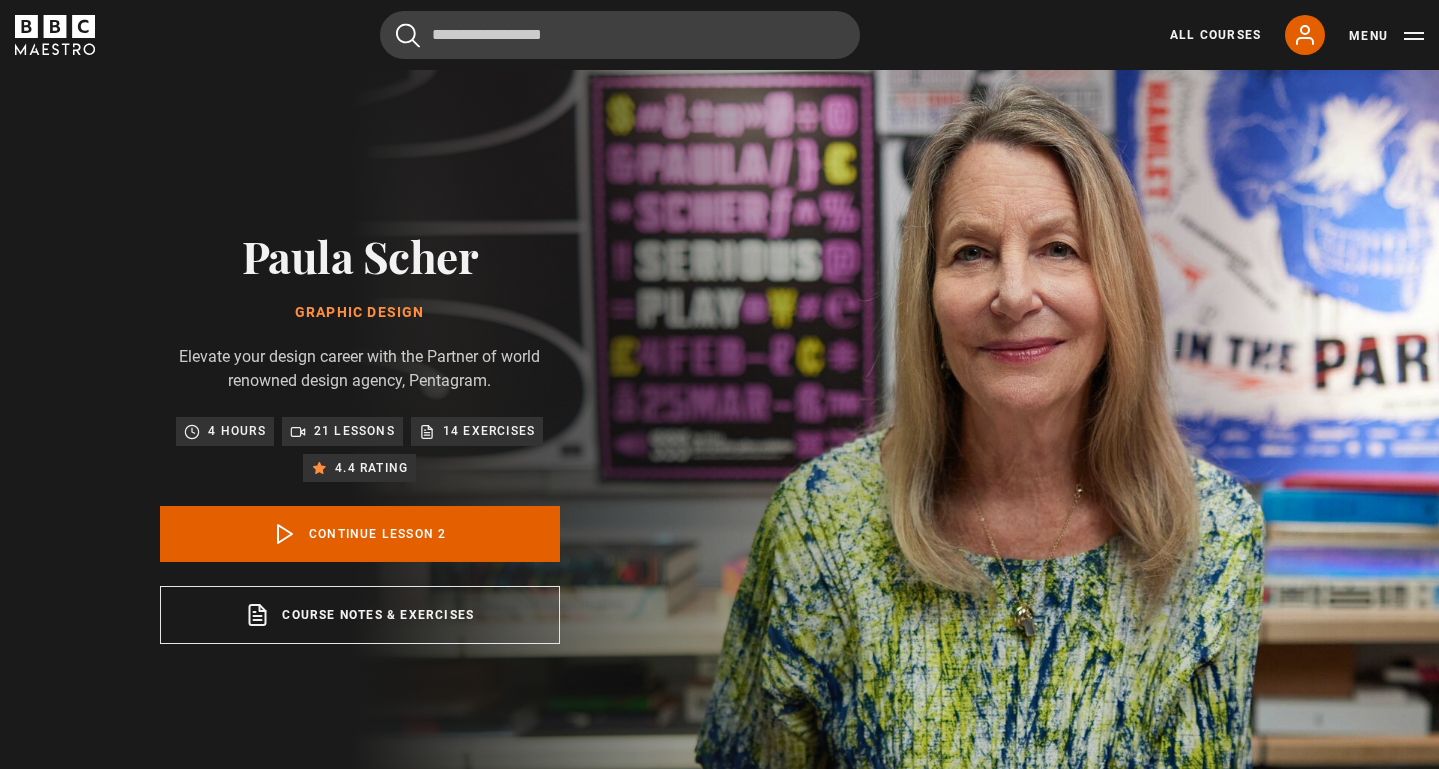 scroll, scrollTop: 802, scrollLeft: 0, axis: vertical 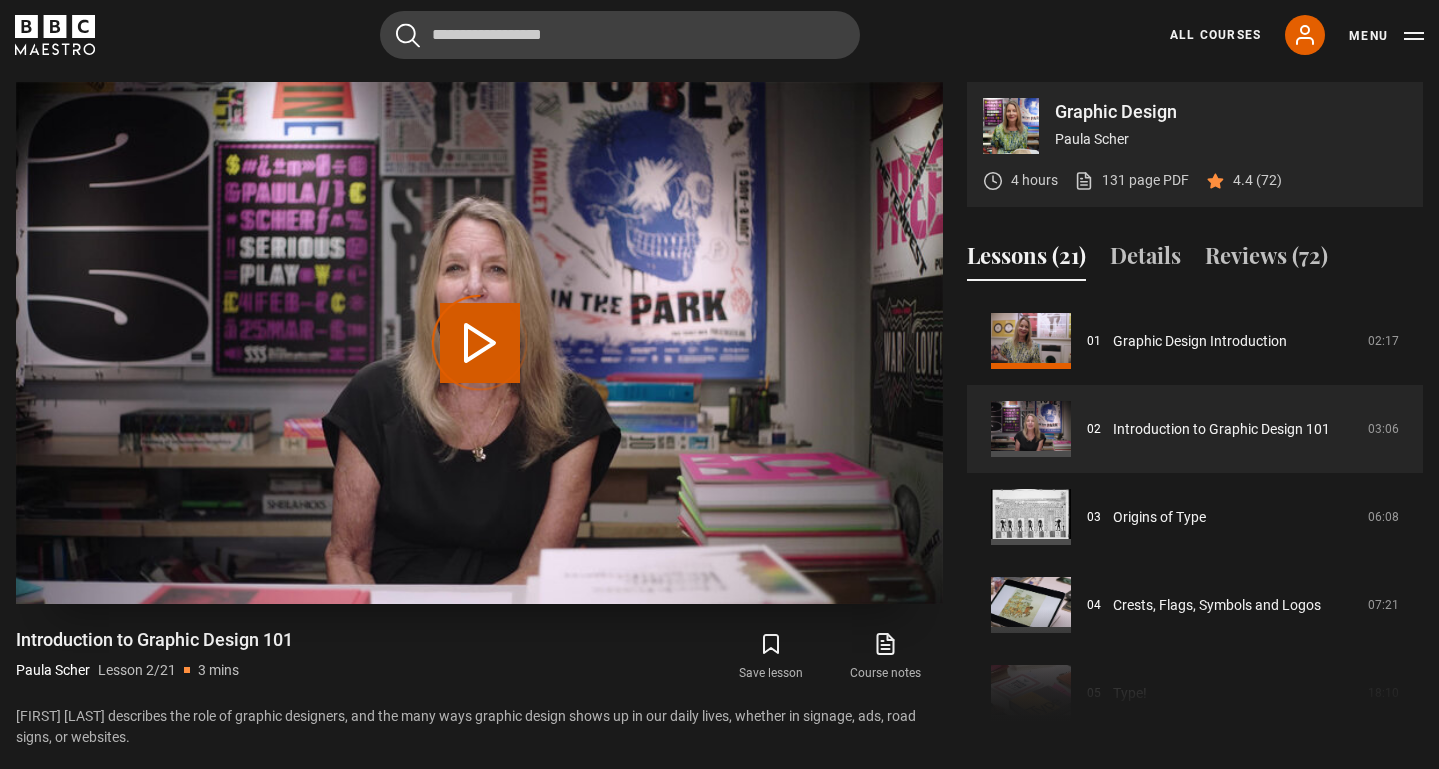 click on "Video Player is loading." at bounding box center (480, 343) 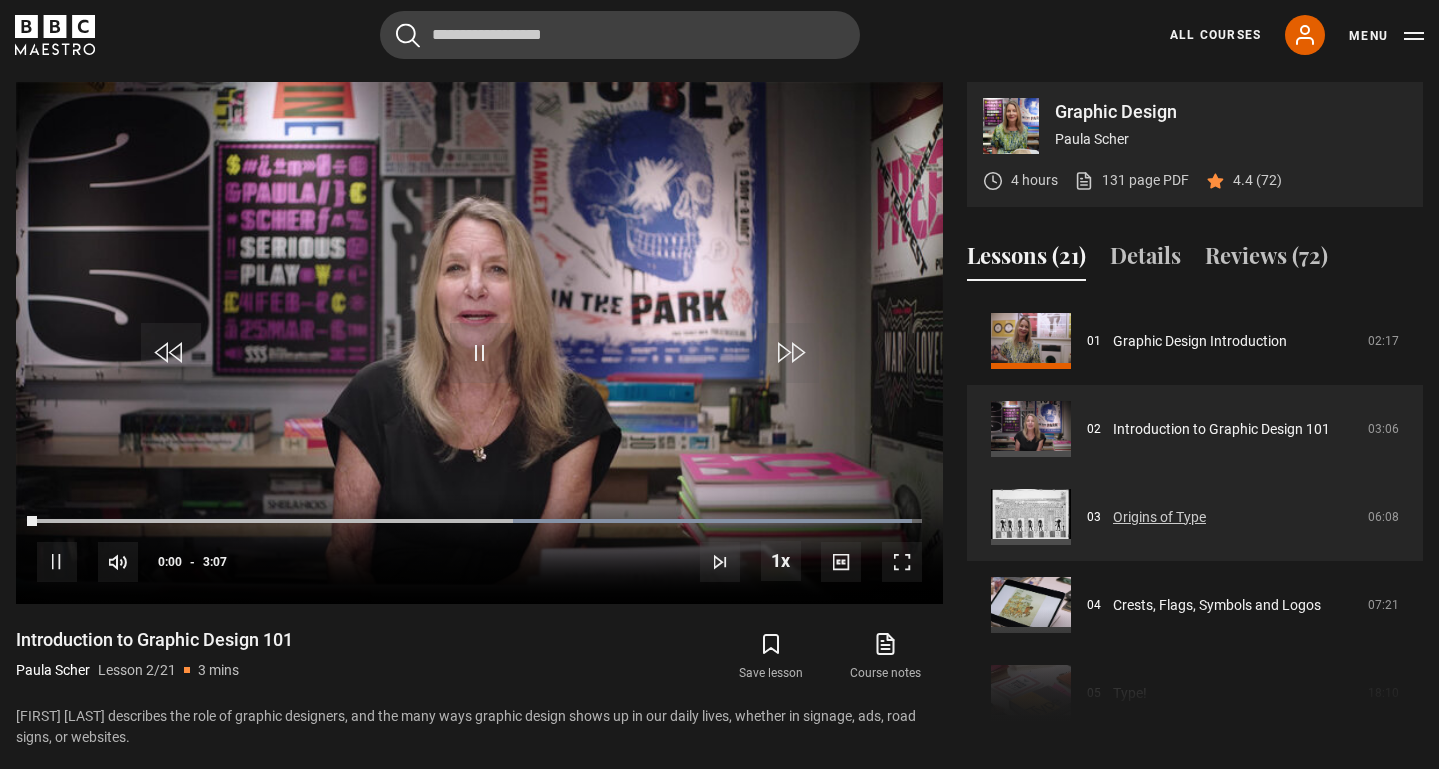 click on "Origins of Type" at bounding box center [1159, 517] 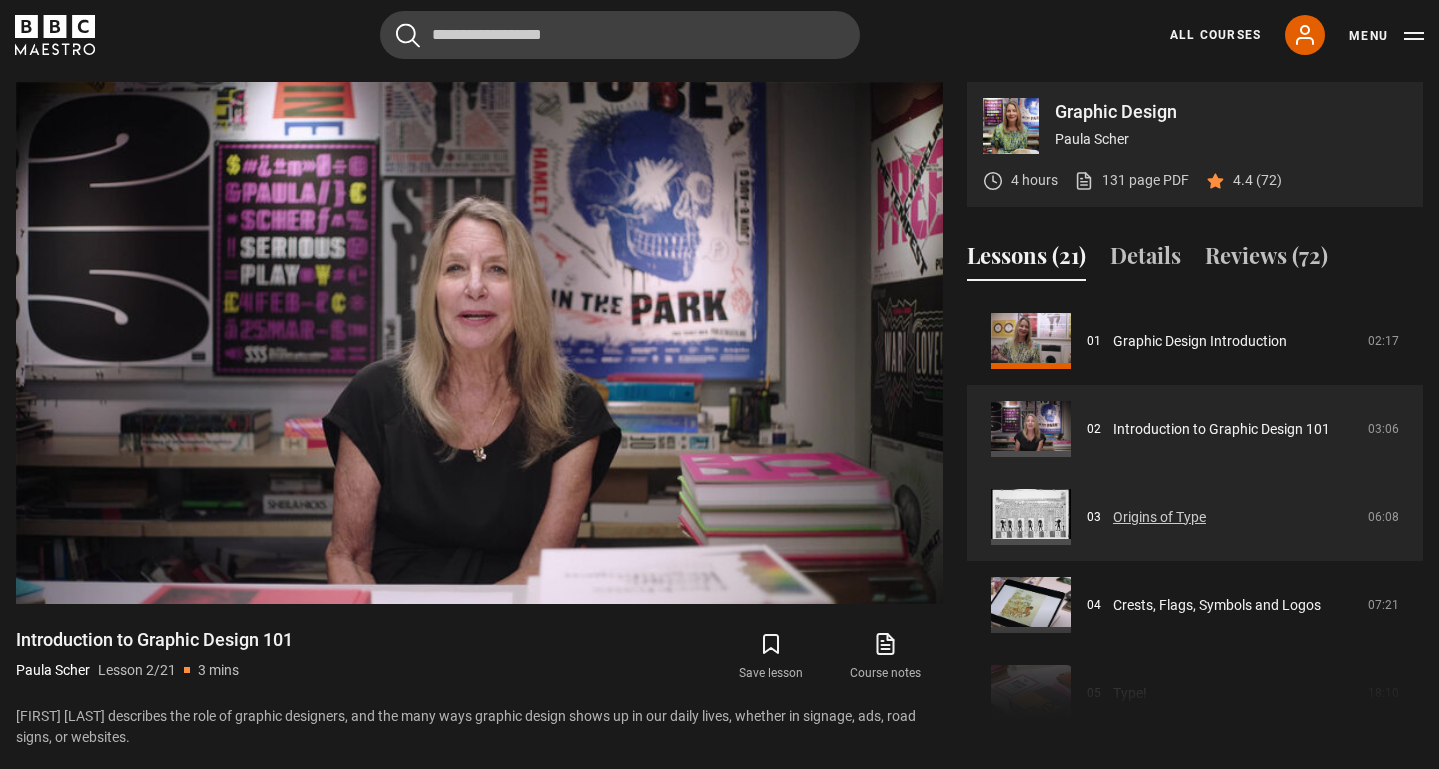 click on "Origins of Type" at bounding box center [1159, 517] 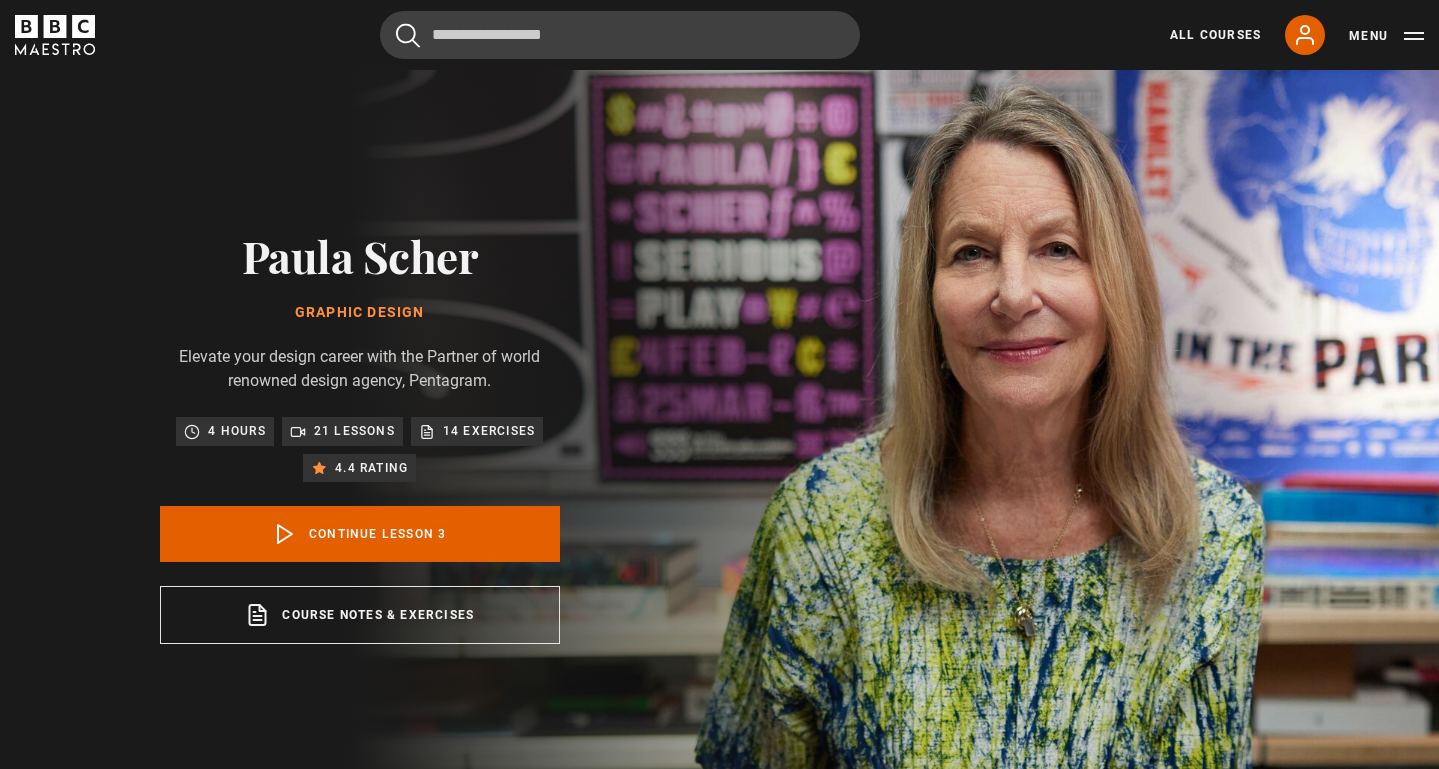 scroll, scrollTop: 802, scrollLeft: 0, axis: vertical 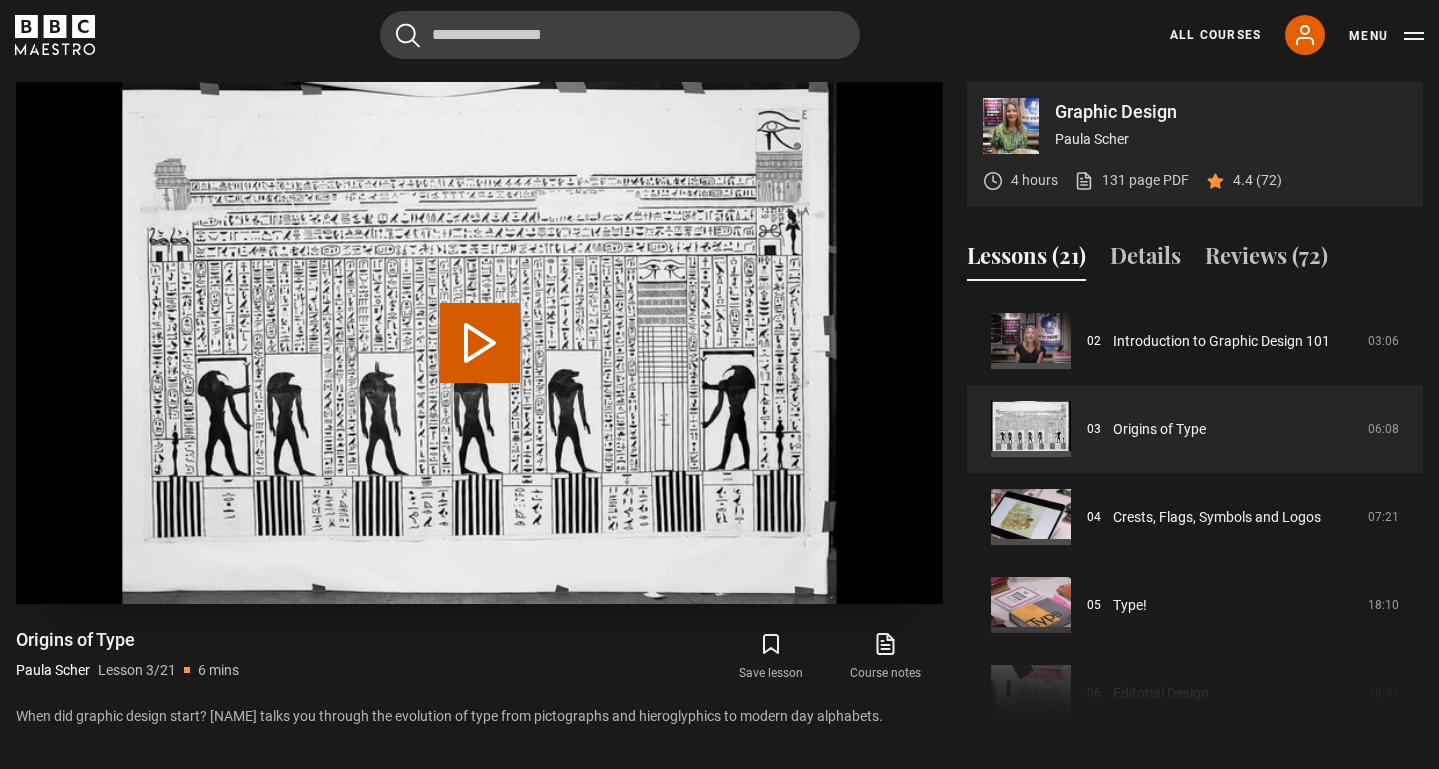 click on "Play Lesson Origins of Type" at bounding box center (480, 343) 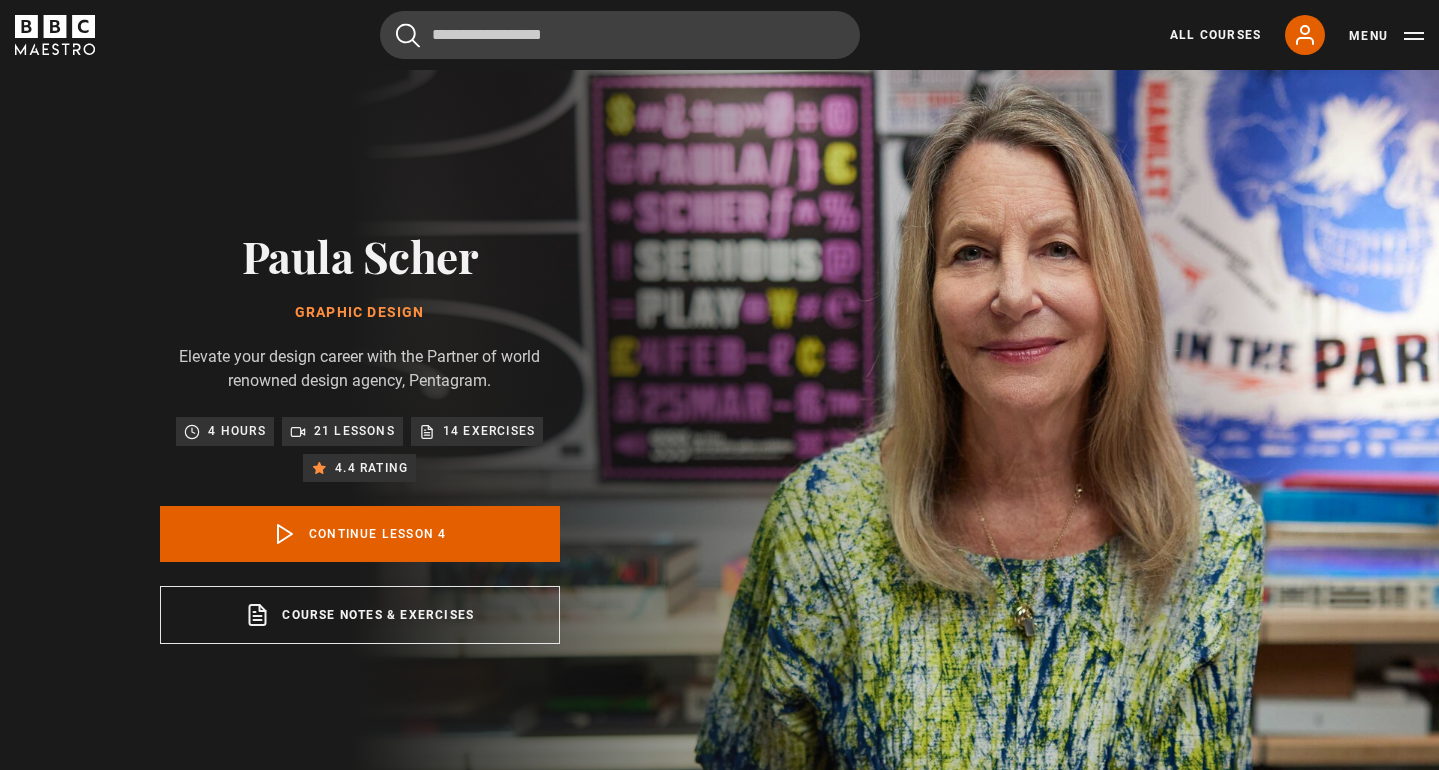 scroll, scrollTop: 802, scrollLeft: 0, axis: vertical 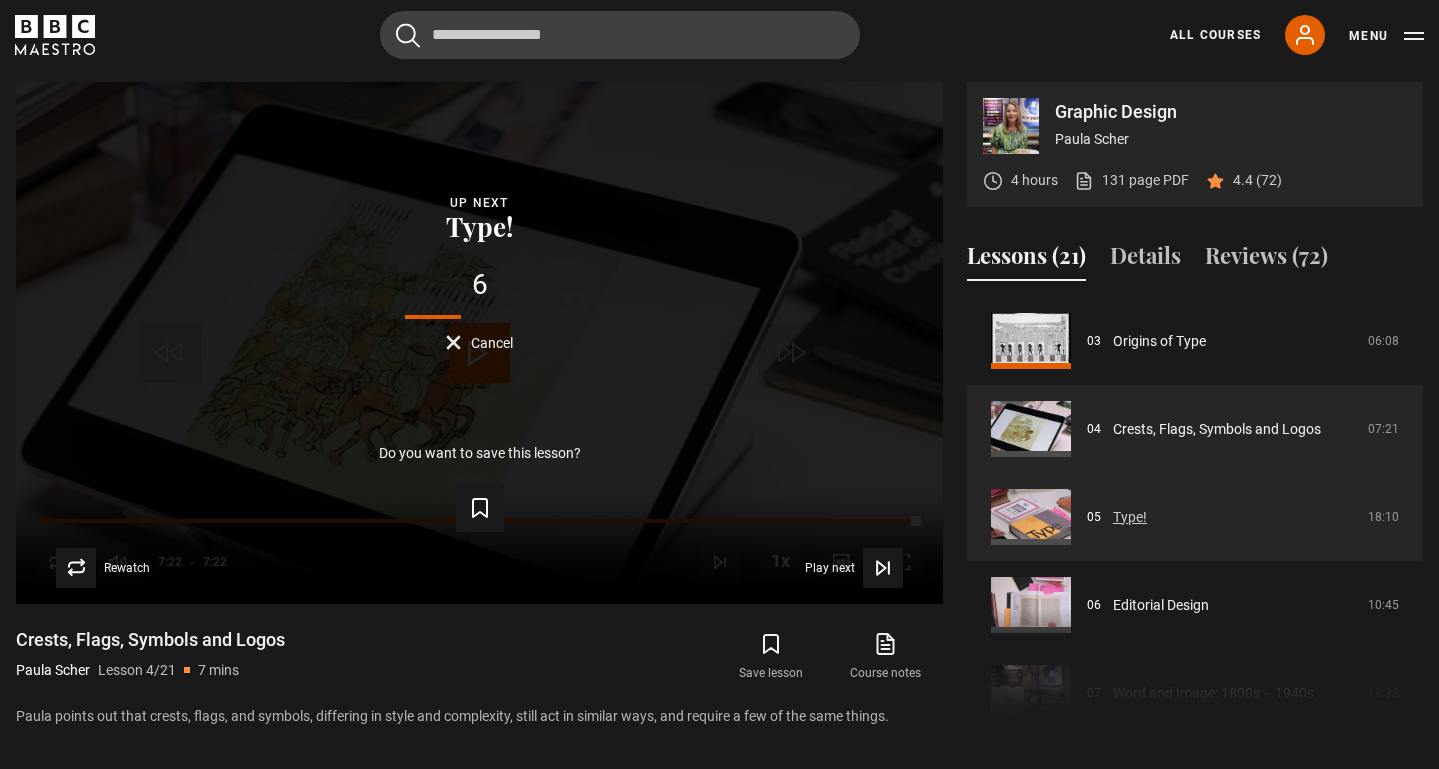 click on "Type!" at bounding box center (1130, 517) 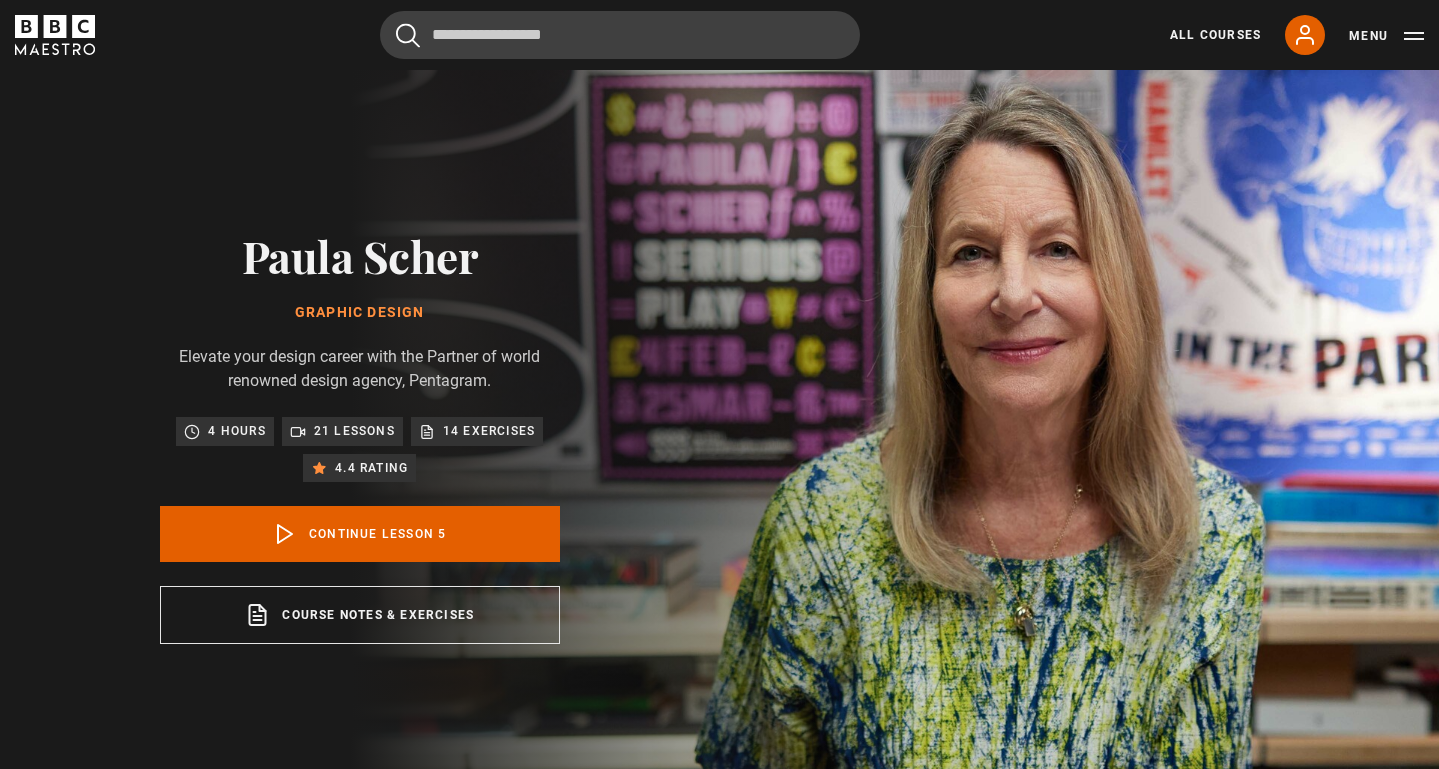 scroll, scrollTop: 802, scrollLeft: 0, axis: vertical 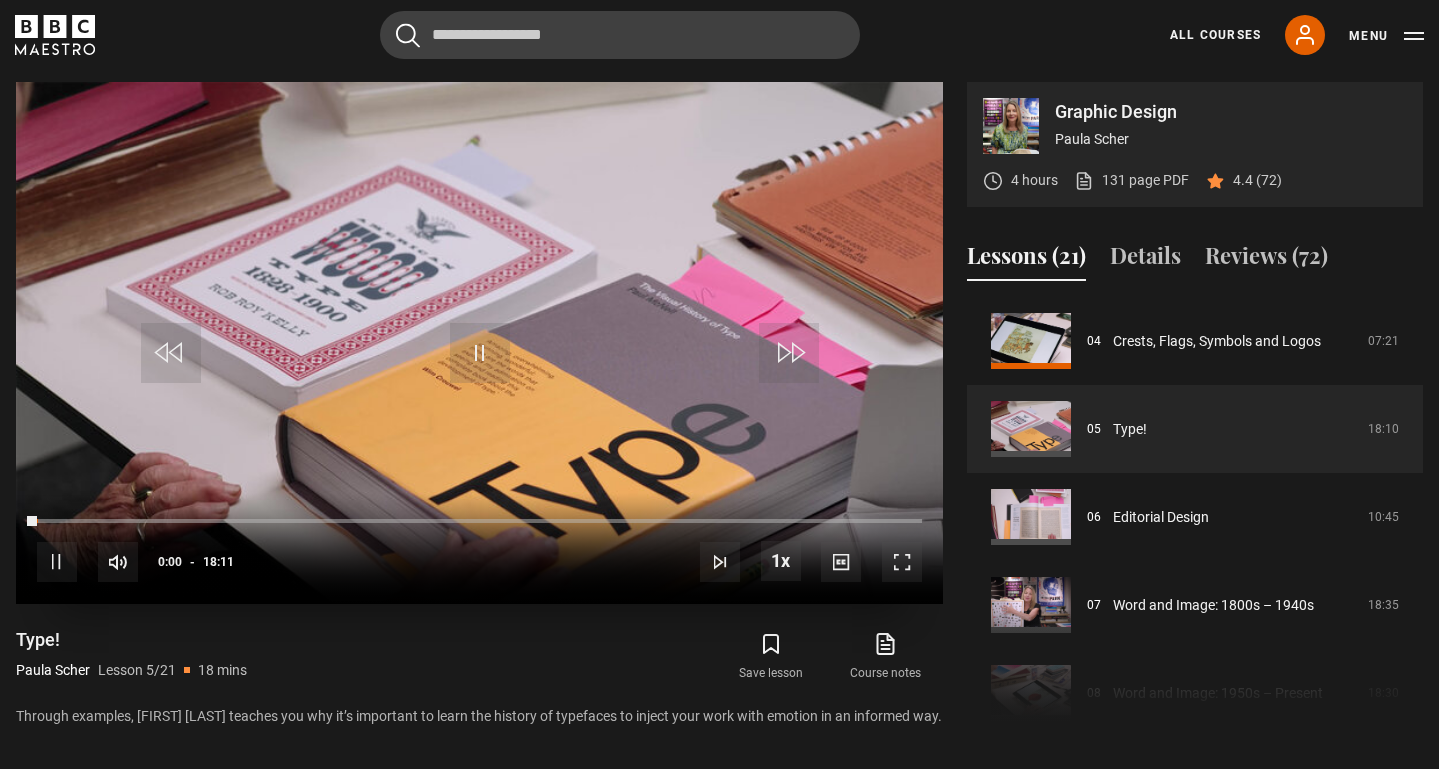click on "Video Player is loading. Play Lesson Type! 10s Skip Back 10 seconds Pause 10s Skip Forward 10 seconds Loaded :  0.00% 00:00 Pause Mute Current Time  0:00 - Duration  18:11
[FIRST] [LAST]
Lesson 5
Type!
1x Playback Rate 2x 1.5x 1x , selected 0.5x Captions captions off , selected English  Captions This is a modal window.
Lesson Completed
Up next
Editorial Design
Cancel
Do you want to save this lesson?
Save lesson" at bounding box center [479, 342] 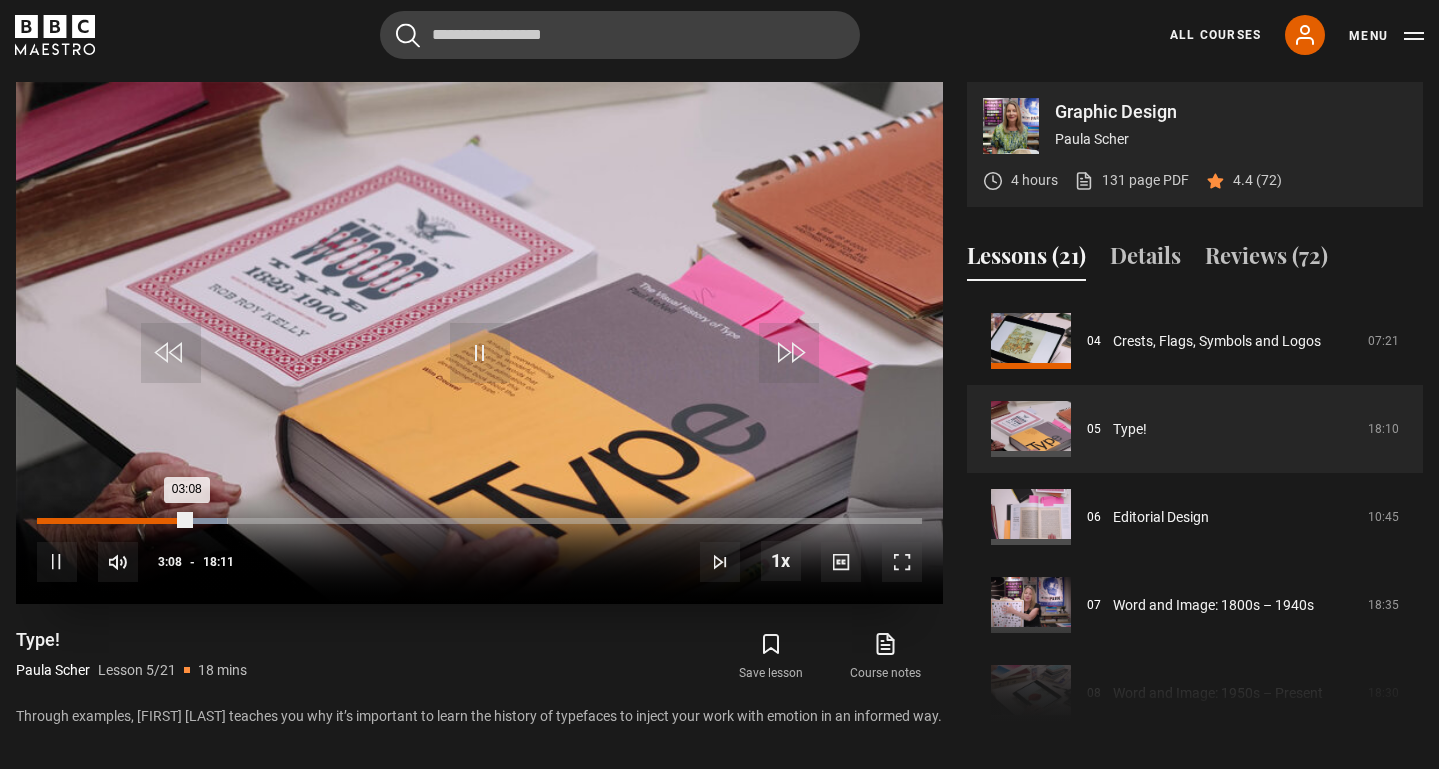 click on "01:57" at bounding box center (133, 521) 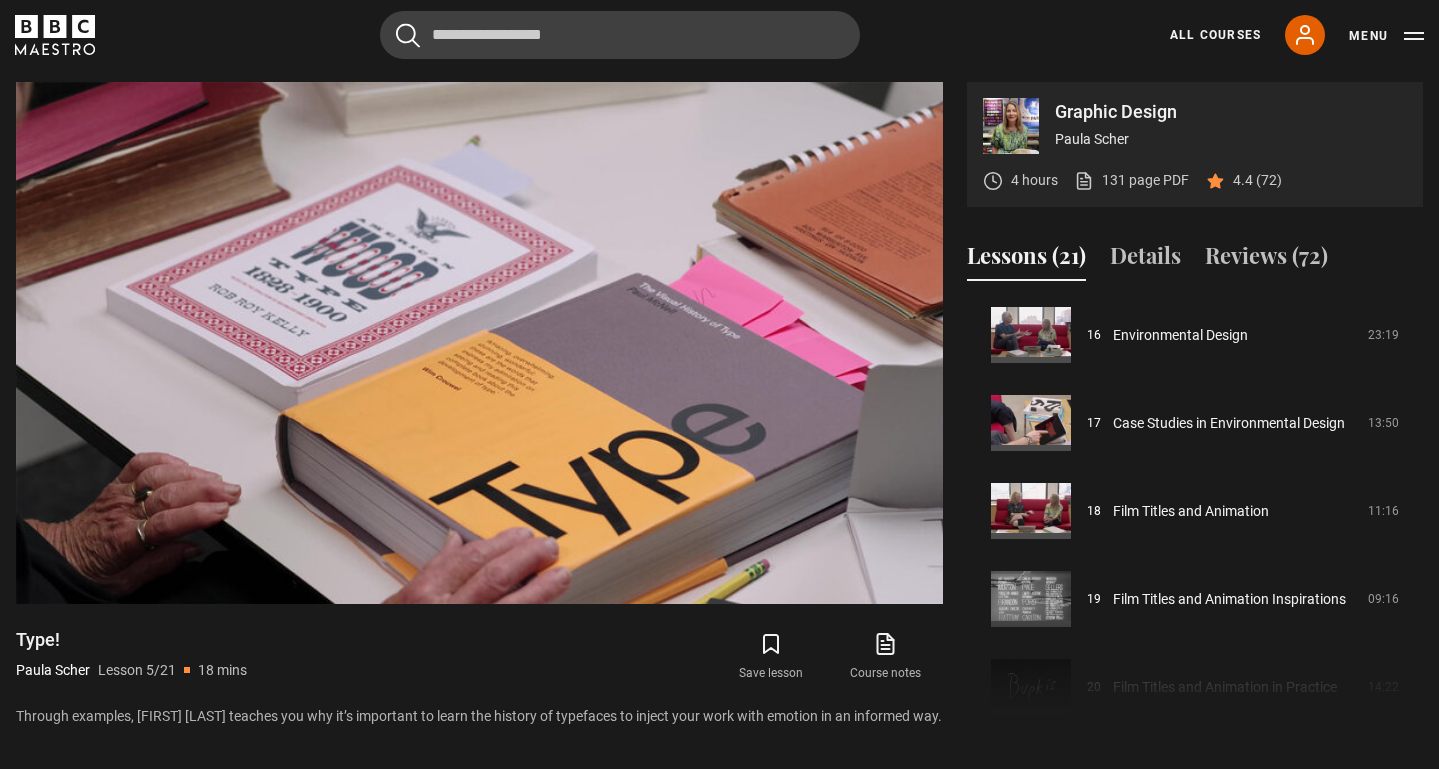 scroll, scrollTop: 0, scrollLeft: 0, axis: both 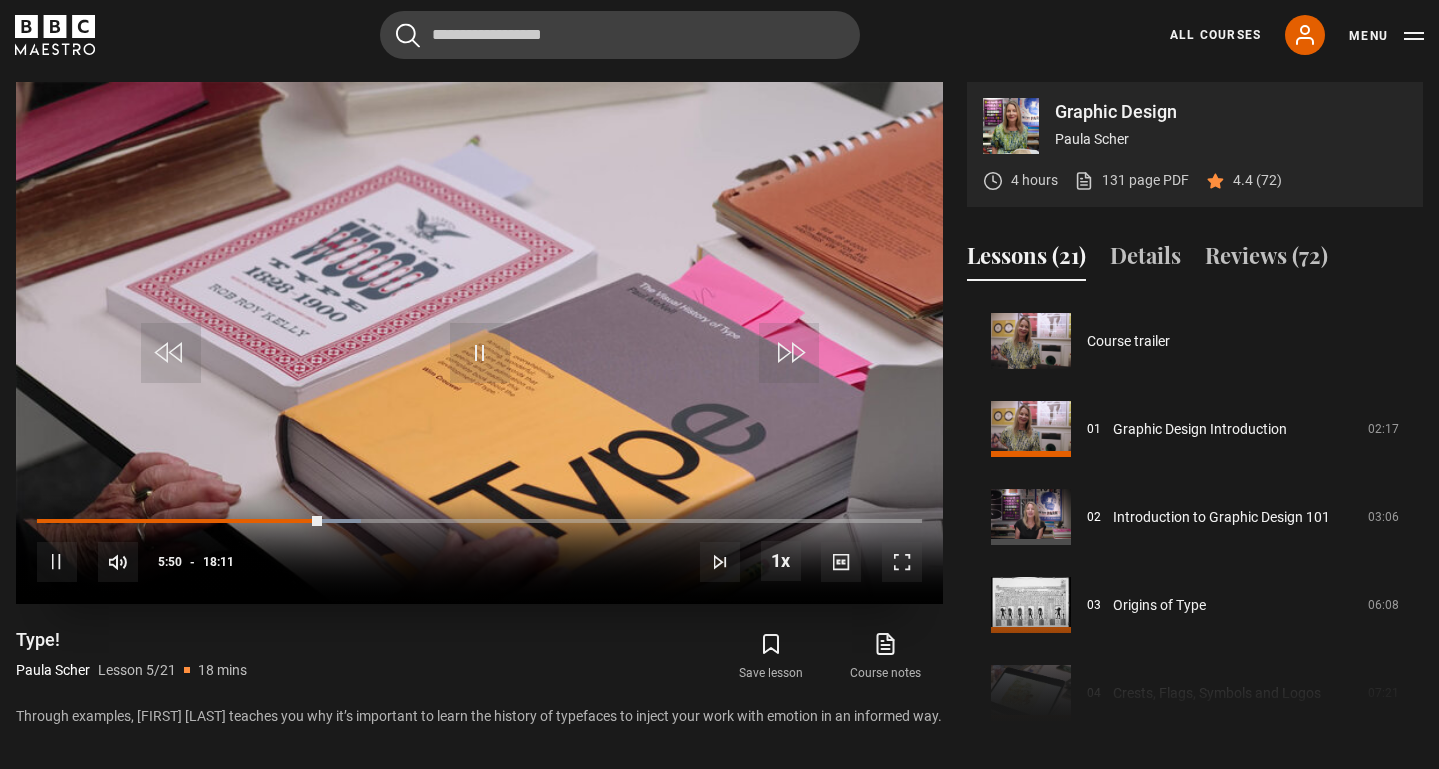click at bounding box center [902, 562] 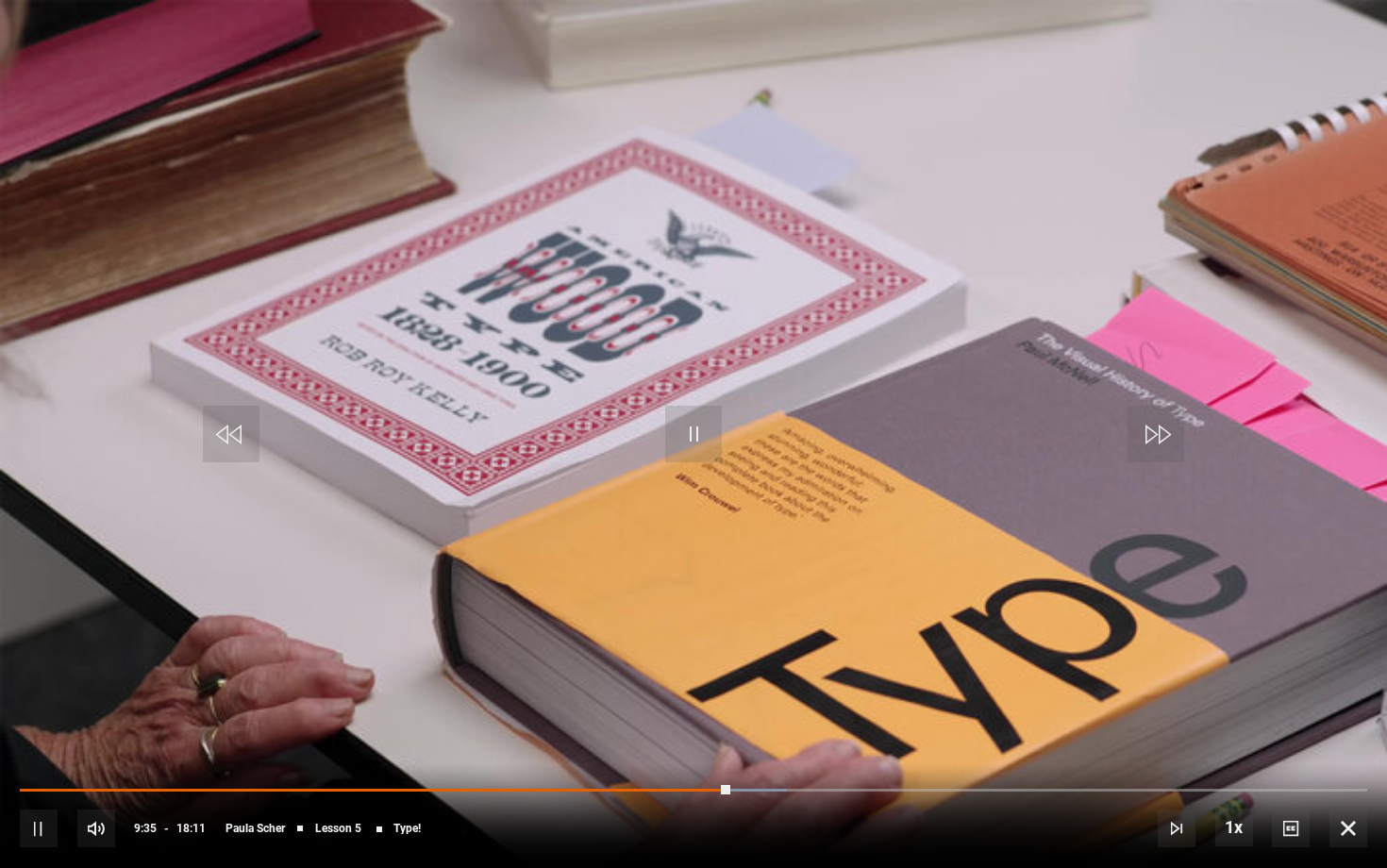 click at bounding box center [1348, 828] 